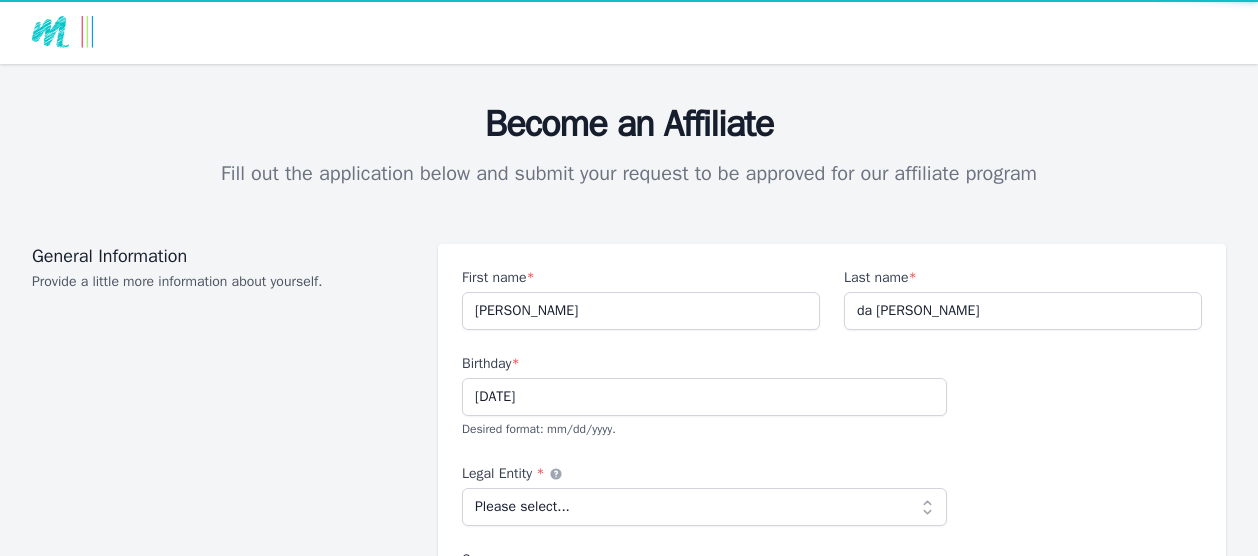 scroll, scrollTop: 0, scrollLeft: 0, axis: both 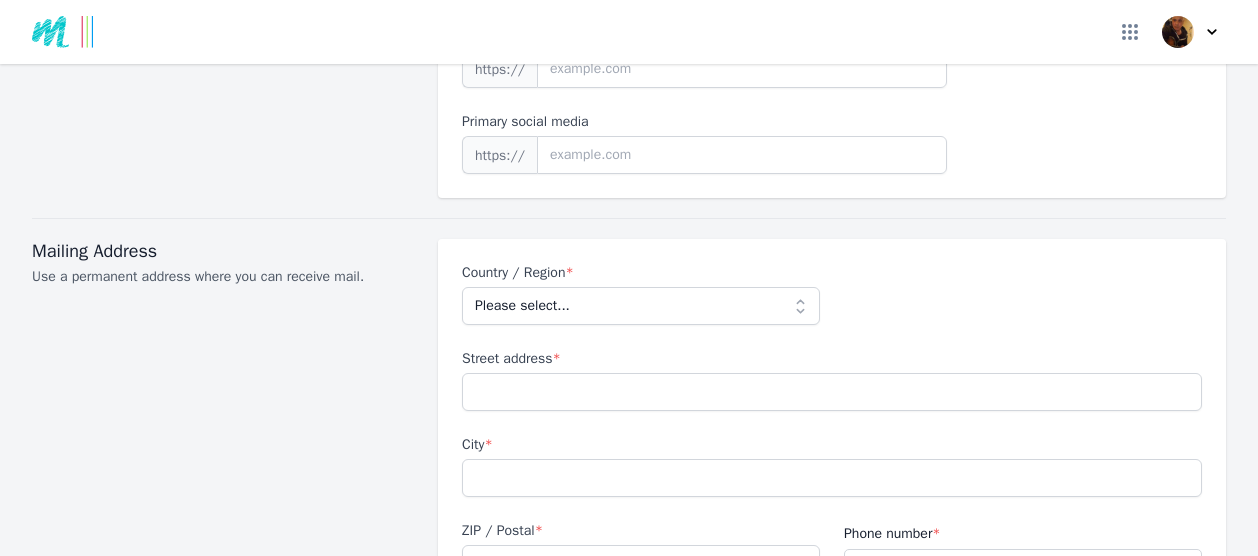 click on "Country / Region  *   Please select...   [GEOGRAPHIC_DATA] [GEOGRAPHIC_DATA] [GEOGRAPHIC_DATA] [US_STATE] [GEOGRAPHIC_DATA] [GEOGRAPHIC_DATA] [GEOGRAPHIC_DATA] [GEOGRAPHIC_DATA] [GEOGRAPHIC_DATA] [GEOGRAPHIC_DATA] [GEOGRAPHIC_DATA] [GEOGRAPHIC_DATA] [GEOGRAPHIC_DATA] [GEOGRAPHIC_DATA] [GEOGRAPHIC_DATA] [GEOGRAPHIC_DATA] [GEOGRAPHIC_DATA] [GEOGRAPHIC_DATA] [GEOGRAPHIC_DATA] [GEOGRAPHIC_DATA] [GEOGRAPHIC_DATA] [GEOGRAPHIC_DATA] [GEOGRAPHIC_DATA] [GEOGRAPHIC_DATA] [GEOGRAPHIC_DATA] [GEOGRAPHIC_DATA] [GEOGRAPHIC_DATA] [GEOGRAPHIC_DATA] [GEOGRAPHIC_DATA] [GEOGRAPHIC_DATA] [GEOGRAPHIC_DATA] [GEOGRAPHIC_DATA] [GEOGRAPHIC_DATA] [GEOGRAPHIC_DATA] [GEOGRAPHIC_DATA] [GEOGRAPHIC_DATA] [GEOGRAPHIC_DATA] [GEOGRAPHIC_DATA] [GEOGRAPHIC_DATA] [GEOGRAPHIC_DATA] [GEOGRAPHIC_DATA] [GEOGRAPHIC_DATA] [GEOGRAPHIC_DATA] [GEOGRAPHIC_DATA] [GEOGRAPHIC_DATA] [GEOGRAPHIC_DATA] [GEOGRAPHIC_DATA] [GEOGRAPHIC_DATA] [GEOGRAPHIC_DATA] [GEOGRAPHIC_DATA] [GEOGRAPHIC_DATA] [GEOGRAPHIC_DATA] [GEOGRAPHIC_DATA] [GEOGRAPHIC_DATA] [GEOGRAPHIC_DATA] [GEOGRAPHIC_DATA] [GEOGRAPHIC_DATA] [GEOGRAPHIC_DATA] [GEOGRAPHIC_DATA] [GEOGRAPHIC_DATA] [GEOGRAPHIC_DATA] [GEOGRAPHIC_DATA] [GEOGRAPHIC_DATA] [GEOGRAPHIC_DATA] [GEOGRAPHIC_DATA] [GEOGRAPHIC_DATA] [GEOGRAPHIC_DATA] [GEOGRAPHIC_DATA] [GEOGRAPHIC_DATA] [GEOGRAPHIC_DATA] [GEOGRAPHIC_DATA] [GEOGRAPHIC_DATA] [GEOGRAPHIC_DATA] [GEOGRAPHIC_DATA] [GEOGRAPHIC_DATA] [GEOGRAPHIC_DATA] [GEOGRAPHIC_DATA] [GEOGRAPHIC_DATA] [GEOGRAPHIC_DATA] [GEOGRAPHIC_DATA] and Antarctic Lands [GEOGRAPHIC_DATA] [GEOGRAPHIC_DATA] [US_STATE] [GEOGRAPHIC_DATA] [GEOGRAPHIC_DATA] [GEOGRAPHIC_DATA] [GEOGRAPHIC_DATA] [GEOGRAPHIC_DATA] [GEOGRAPHIC_DATA] [GEOGRAPHIC_DATA] [US_STATE] [GEOGRAPHIC_DATA] [GEOGRAPHIC_DATA] [GEOGRAPHIC_DATA] [GEOGRAPHIC_DATA]" at bounding box center [832, 423] 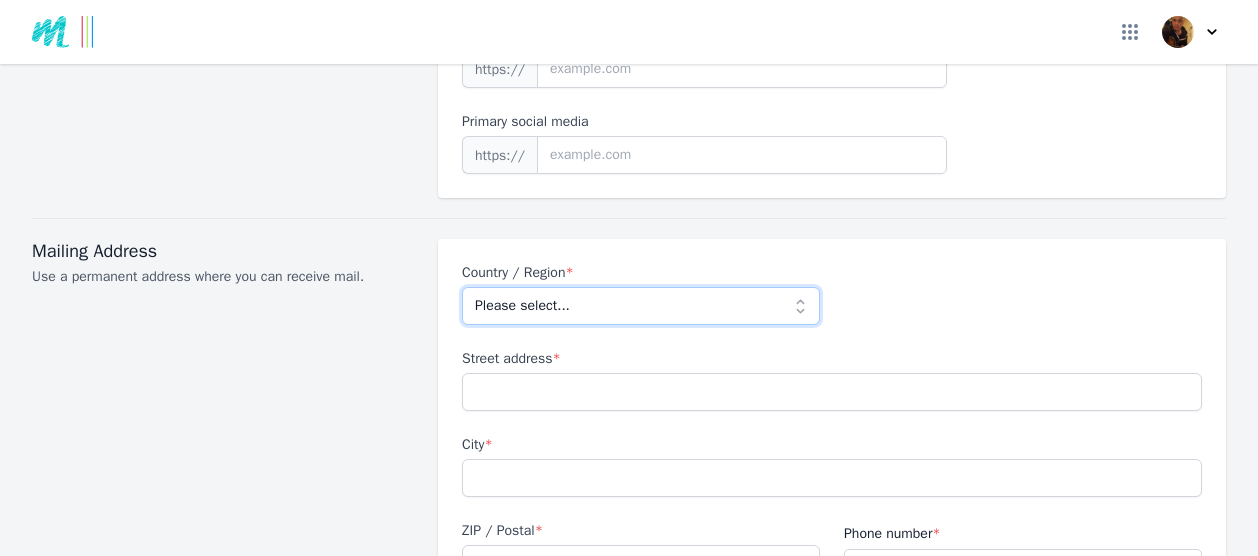 click on "Please select...   [GEOGRAPHIC_DATA] [GEOGRAPHIC_DATA] [GEOGRAPHIC_DATA] [US_STATE] [GEOGRAPHIC_DATA] [GEOGRAPHIC_DATA] [GEOGRAPHIC_DATA] [GEOGRAPHIC_DATA] [GEOGRAPHIC_DATA] [GEOGRAPHIC_DATA] [GEOGRAPHIC_DATA] [GEOGRAPHIC_DATA] [GEOGRAPHIC_DATA] [GEOGRAPHIC_DATA] [GEOGRAPHIC_DATA] [GEOGRAPHIC_DATA] [GEOGRAPHIC_DATA] [GEOGRAPHIC_DATA] [GEOGRAPHIC_DATA] [GEOGRAPHIC_DATA] [GEOGRAPHIC_DATA] [GEOGRAPHIC_DATA] [GEOGRAPHIC_DATA] [GEOGRAPHIC_DATA] [GEOGRAPHIC_DATA] [GEOGRAPHIC_DATA] [GEOGRAPHIC_DATA] [GEOGRAPHIC_DATA] [GEOGRAPHIC_DATA] [GEOGRAPHIC_DATA] [GEOGRAPHIC_DATA] [GEOGRAPHIC_DATA] [GEOGRAPHIC_DATA] [GEOGRAPHIC_DATA] [GEOGRAPHIC_DATA] [GEOGRAPHIC_DATA] [GEOGRAPHIC_DATA] [GEOGRAPHIC_DATA] [GEOGRAPHIC_DATA] [GEOGRAPHIC_DATA] [GEOGRAPHIC_DATA] [GEOGRAPHIC_DATA] [GEOGRAPHIC_DATA] [GEOGRAPHIC_DATA] [GEOGRAPHIC_DATA] [GEOGRAPHIC_DATA] [GEOGRAPHIC_DATA] [GEOGRAPHIC_DATA] [GEOGRAPHIC_DATA] [GEOGRAPHIC_DATA] [GEOGRAPHIC_DATA] [GEOGRAPHIC_DATA] [GEOGRAPHIC_DATA] [GEOGRAPHIC_DATA] [GEOGRAPHIC_DATA] [GEOGRAPHIC_DATA] [GEOGRAPHIC_DATA] [GEOGRAPHIC_DATA] [GEOGRAPHIC_DATA] [GEOGRAPHIC_DATA] [GEOGRAPHIC_DATA] [GEOGRAPHIC_DATA] [GEOGRAPHIC_DATA] [GEOGRAPHIC_DATA] [GEOGRAPHIC_DATA] [GEOGRAPHIC_DATA] [GEOGRAPHIC_DATA] [GEOGRAPHIC_DATA] [GEOGRAPHIC_DATA] [GEOGRAPHIC_DATA] [GEOGRAPHIC_DATA] [GEOGRAPHIC_DATA] [GEOGRAPHIC_DATA] [GEOGRAPHIC_DATA] [GEOGRAPHIC_DATA] [GEOGRAPHIC_DATA] [GEOGRAPHIC_DATA] [GEOGRAPHIC_DATA] [GEOGRAPHIC_DATA] [GEOGRAPHIC_DATA] and Antarctic Lands [GEOGRAPHIC_DATA] [GEOGRAPHIC_DATA] [US_STATE] [GEOGRAPHIC_DATA] [GEOGRAPHIC_DATA] [GEOGRAPHIC_DATA] [GEOGRAPHIC_DATA] [GEOGRAPHIC_DATA] [GEOGRAPHIC_DATA] [GEOGRAPHIC_DATA] [US_STATE] [GEOGRAPHIC_DATA] [GEOGRAPHIC_DATA] [GEOGRAPHIC_DATA] [GEOGRAPHIC_DATA] [GEOGRAPHIC_DATA] [GEOGRAPHIC_DATA]" at bounding box center (641, 306) 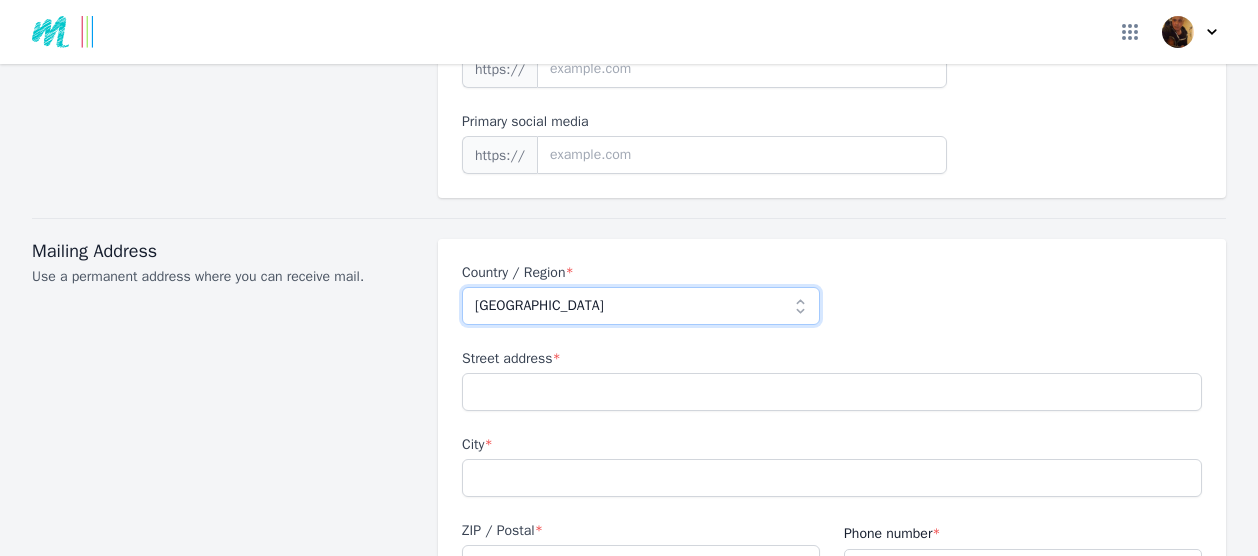 click on "Please select...   [GEOGRAPHIC_DATA] [GEOGRAPHIC_DATA] [GEOGRAPHIC_DATA] [US_STATE] [GEOGRAPHIC_DATA] [GEOGRAPHIC_DATA] [GEOGRAPHIC_DATA] [GEOGRAPHIC_DATA] [GEOGRAPHIC_DATA] [GEOGRAPHIC_DATA] [GEOGRAPHIC_DATA] [GEOGRAPHIC_DATA] [GEOGRAPHIC_DATA] [GEOGRAPHIC_DATA] [GEOGRAPHIC_DATA] [GEOGRAPHIC_DATA] [GEOGRAPHIC_DATA] [GEOGRAPHIC_DATA] [GEOGRAPHIC_DATA] [GEOGRAPHIC_DATA] [GEOGRAPHIC_DATA] [GEOGRAPHIC_DATA] [GEOGRAPHIC_DATA] [GEOGRAPHIC_DATA] [GEOGRAPHIC_DATA] [GEOGRAPHIC_DATA] [GEOGRAPHIC_DATA] [GEOGRAPHIC_DATA] [GEOGRAPHIC_DATA] [GEOGRAPHIC_DATA] [GEOGRAPHIC_DATA] [GEOGRAPHIC_DATA] [GEOGRAPHIC_DATA] [GEOGRAPHIC_DATA] [GEOGRAPHIC_DATA] [GEOGRAPHIC_DATA] [GEOGRAPHIC_DATA] [GEOGRAPHIC_DATA] [GEOGRAPHIC_DATA] [GEOGRAPHIC_DATA] [GEOGRAPHIC_DATA] [GEOGRAPHIC_DATA] [GEOGRAPHIC_DATA] [GEOGRAPHIC_DATA] [GEOGRAPHIC_DATA] [GEOGRAPHIC_DATA] [GEOGRAPHIC_DATA] [GEOGRAPHIC_DATA] [GEOGRAPHIC_DATA] [GEOGRAPHIC_DATA] [GEOGRAPHIC_DATA] [GEOGRAPHIC_DATA] [GEOGRAPHIC_DATA] [GEOGRAPHIC_DATA] [GEOGRAPHIC_DATA] [GEOGRAPHIC_DATA] [GEOGRAPHIC_DATA] [GEOGRAPHIC_DATA] [GEOGRAPHIC_DATA] [GEOGRAPHIC_DATA] [GEOGRAPHIC_DATA] [GEOGRAPHIC_DATA] [GEOGRAPHIC_DATA] [GEOGRAPHIC_DATA] [GEOGRAPHIC_DATA] [GEOGRAPHIC_DATA] [GEOGRAPHIC_DATA] [GEOGRAPHIC_DATA] [GEOGRAPHIC_DATA] [GEOGRAPHIC_DATA] [GEOGRAPHIC_DATA] [GEOGRAPHIC_DATA] [GEOGRAPHIC_DATA] [GEOGRAPHIC_DATA] [GEOGRAPHIC_DATA] [GEOGRAPHIC_DATA] [GEOGRAPHIC_DATA] [GEOGRAPHIC_DATA] [GEOGRAPHIC_DATA] [GEOGRAPHIC_DATA] and Antarctic Lands [GEOGRAPHIC_DATA] [GEOGRAPHIC_DATA] [US_STATE] [GEOGRAPHIC_DATA] [GEOGRAPHIC_DATA] [GEOGRAPHIC_DATA] [GEOGRAPHIC_DATA] [GEOGRAPHIC_DATA] [GEOGRAPHIC_DATA] [GEOGRAPHIC_DATA] [US_STATE] [GEOGRAPHIC_DATA] [GEOGRAPHIC_DATA] [GEOGRAPHIC_DATA] [GEOGRAPHIC_DATA] [GEOGRAPHIC_DATA] [GEOGRAPHIC_DATA]" at bounding box center [641, 306] 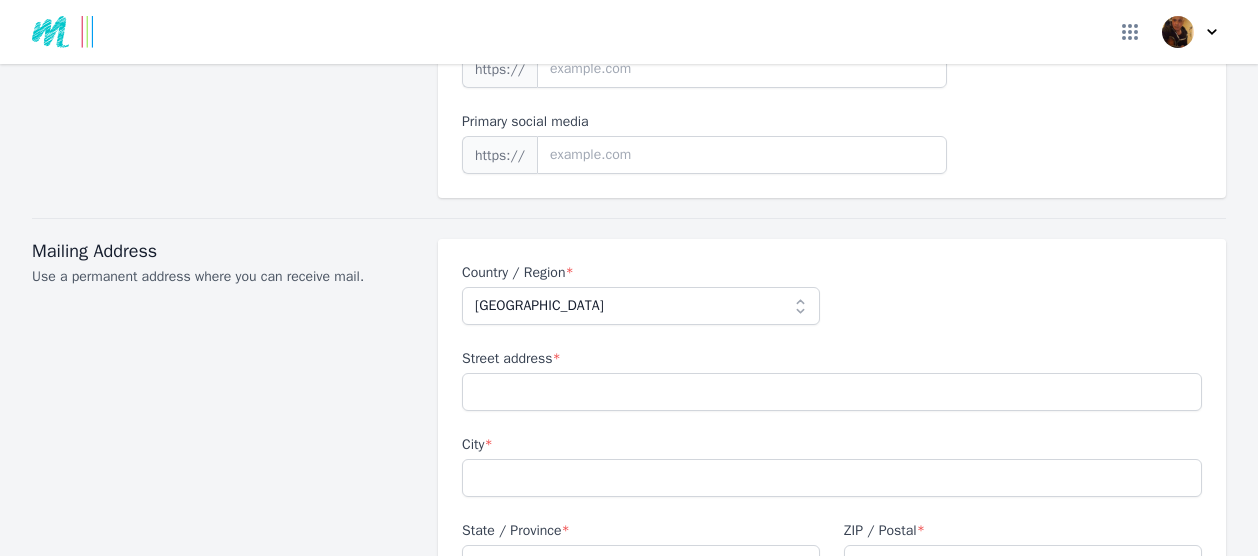 click on "Street address  *" at bounding box center [832, 359] 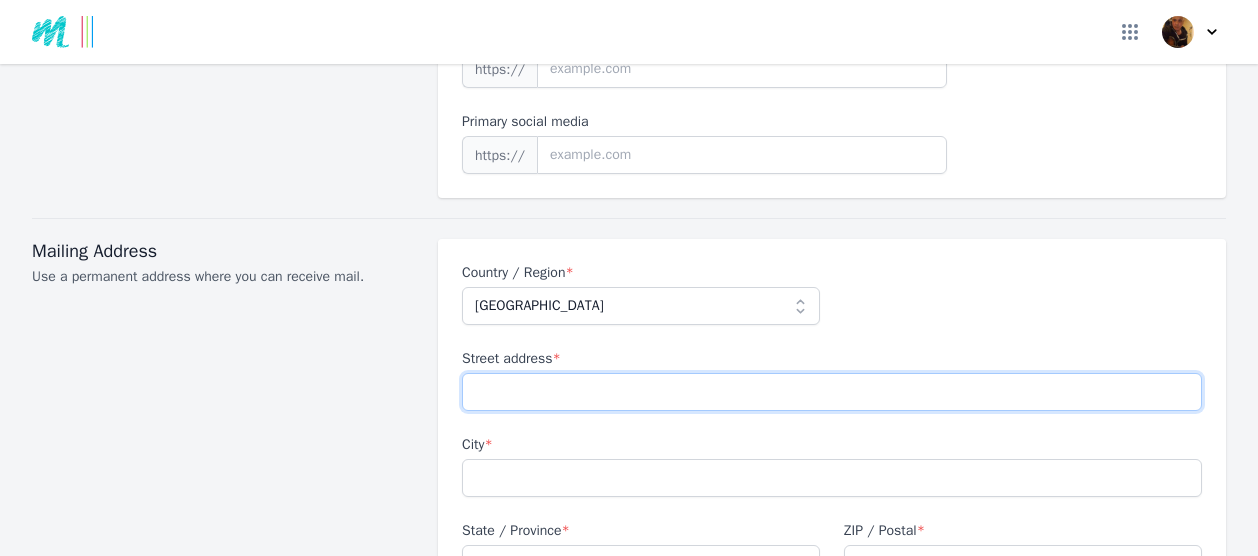 click on "Street address  *" at bounding box center [832, 392] 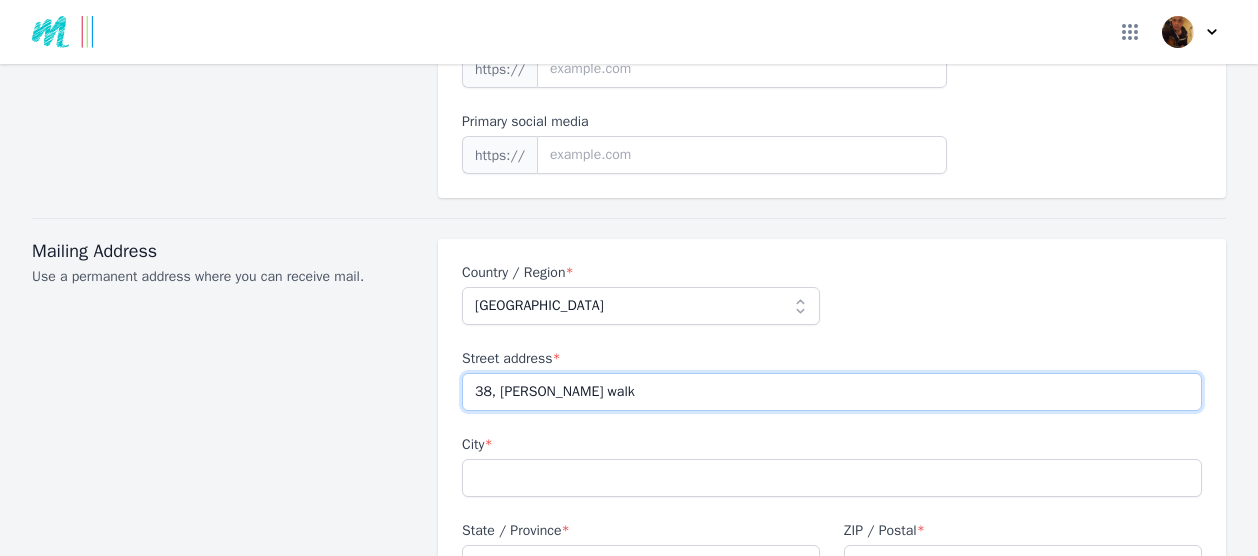type on "38, [PERSON_NAME] walk" 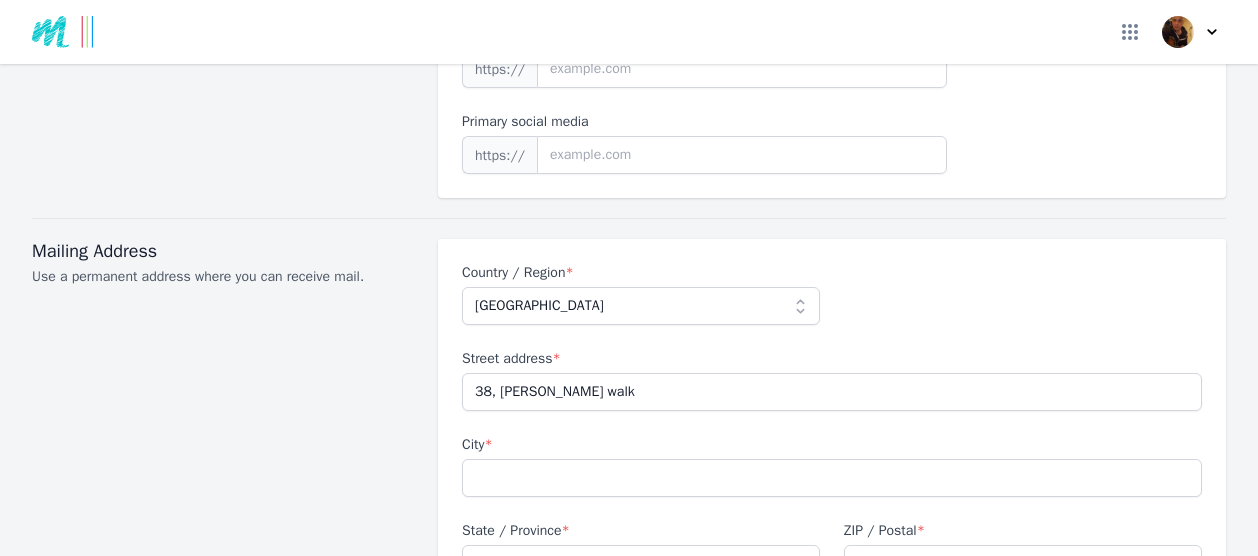 click on "City  *" at bounding box center (832, 466) 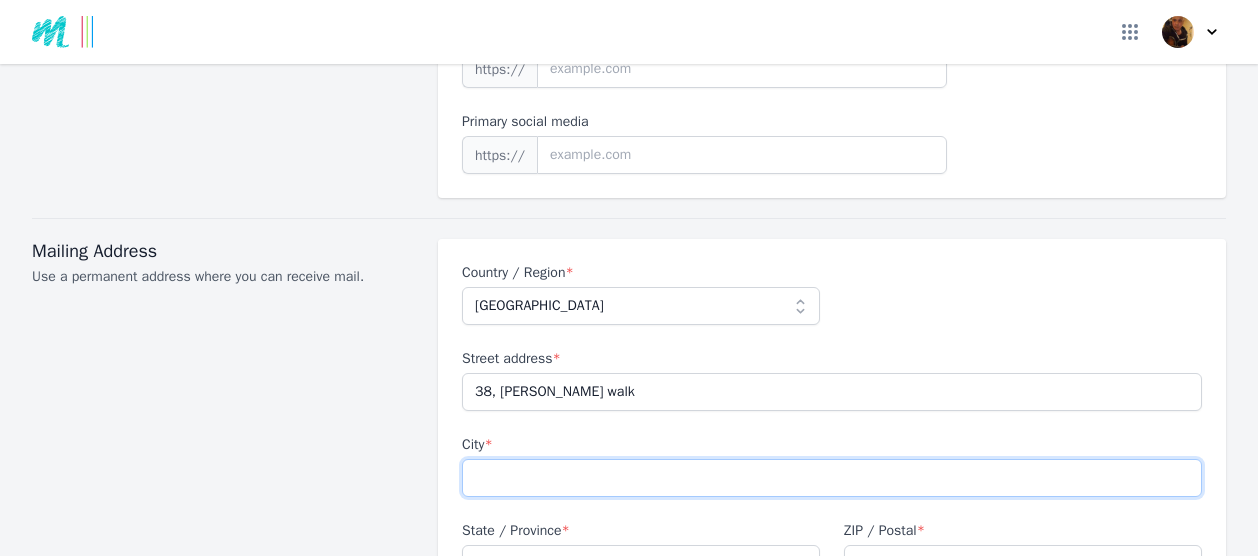 click on "City  *" at bounding box center [832, 478] 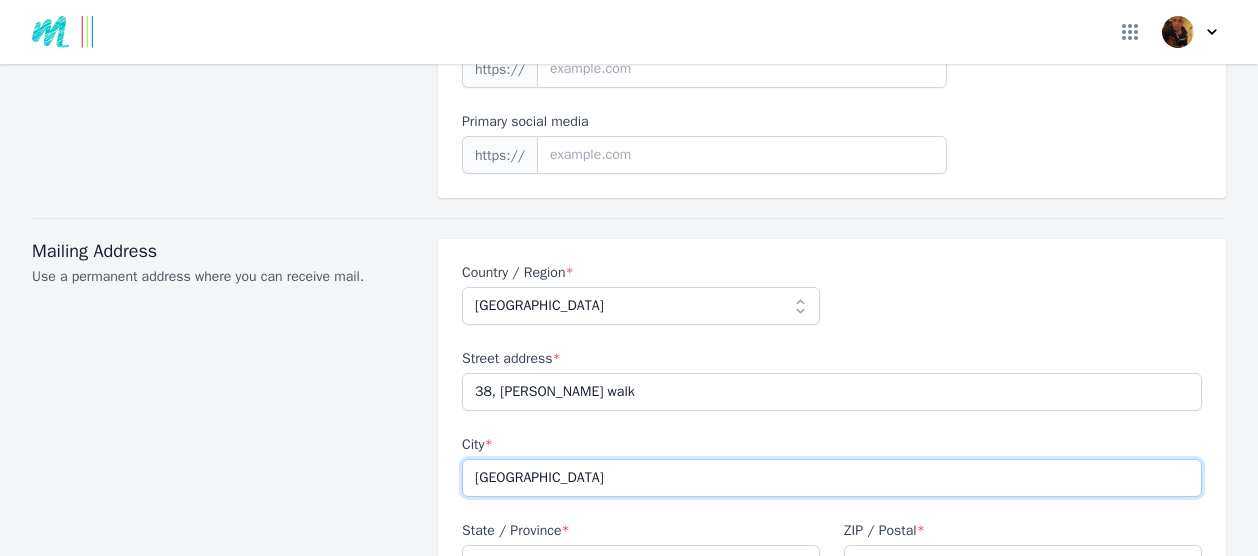 type on "[GEOGRAPHIC_DATA]" 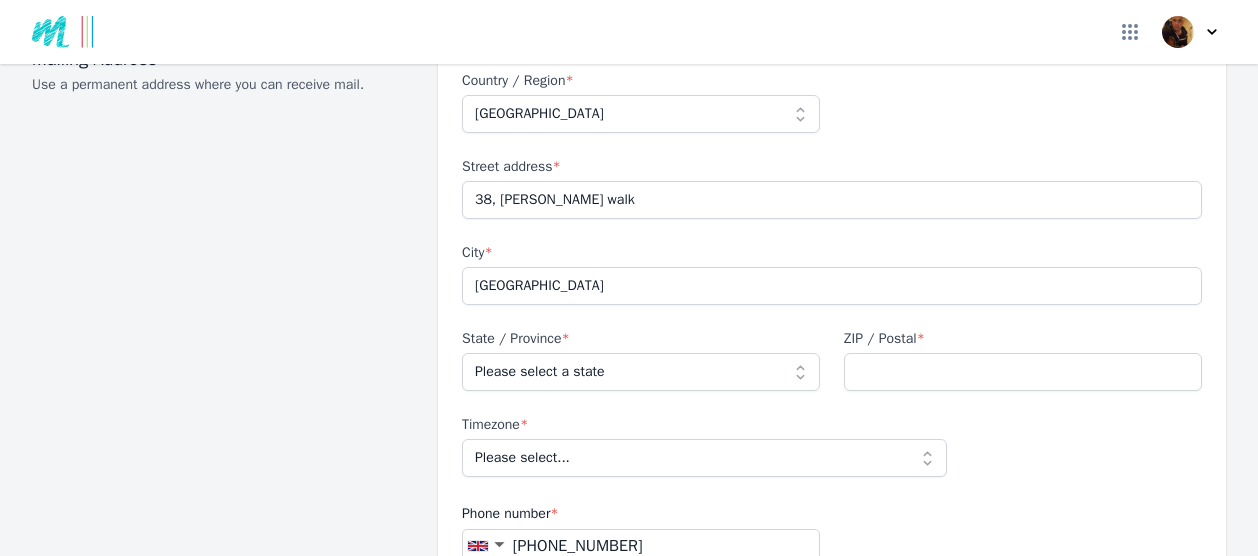 scroll, scrollTop: 919, scrollLeft: 0, axis: vertical 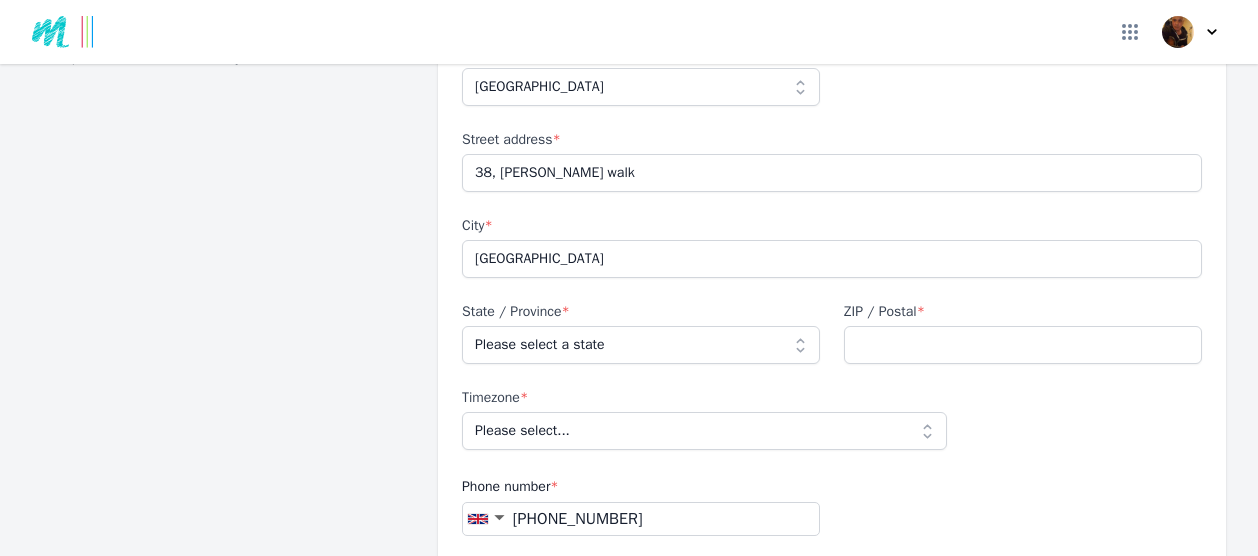 click on "ZIP / Postal  *" at bounding box center (1023, 312) 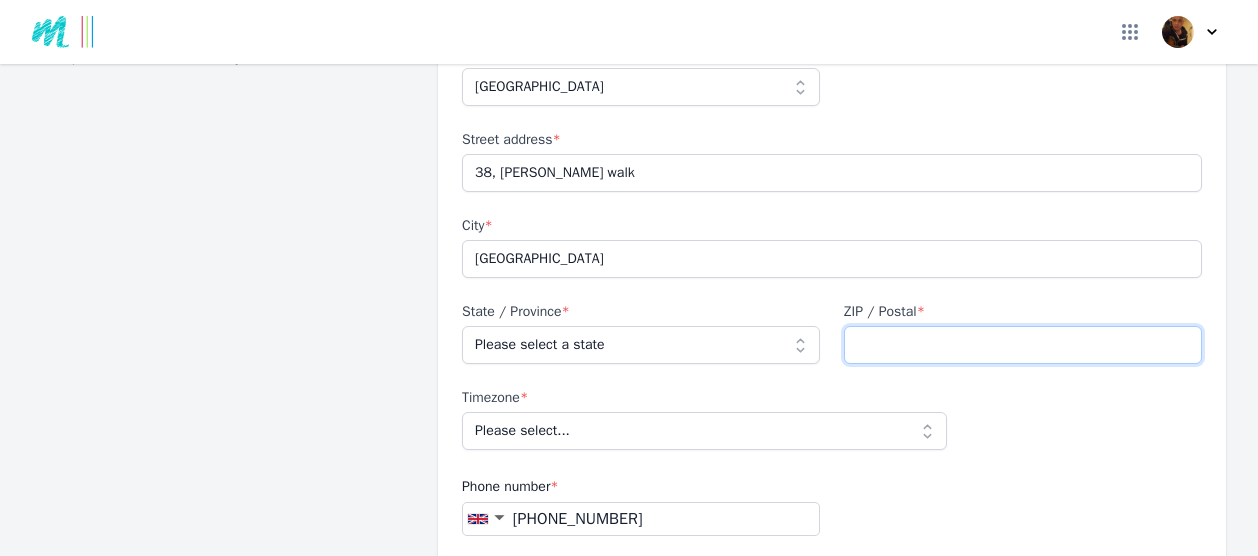 click on "ZIP / Postal  *" at bounding box center (1023, 345) 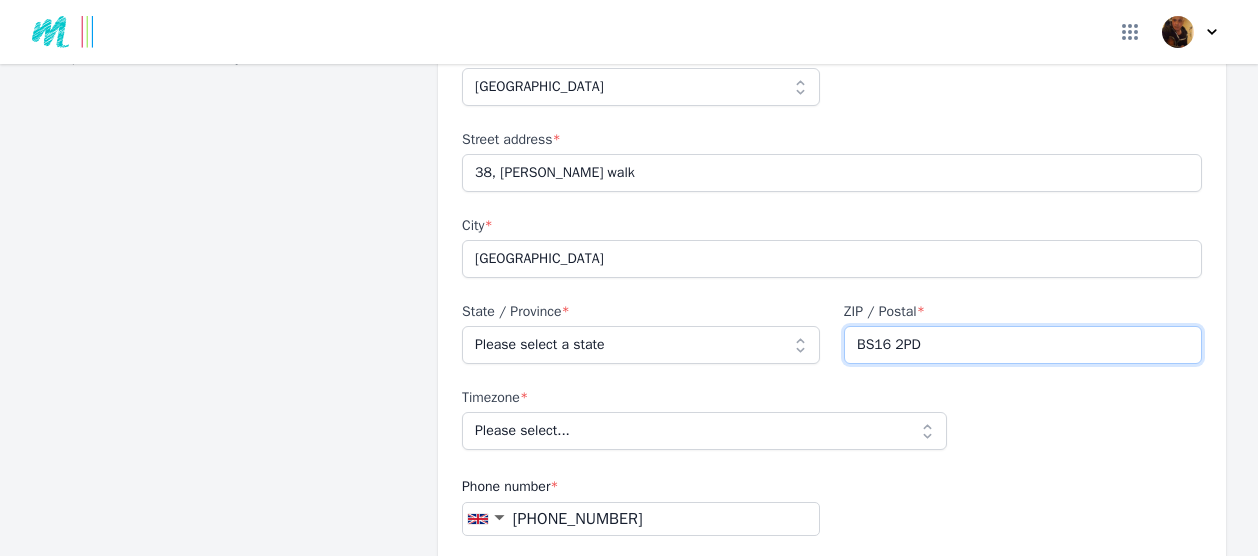 type on "BS16 2PD" 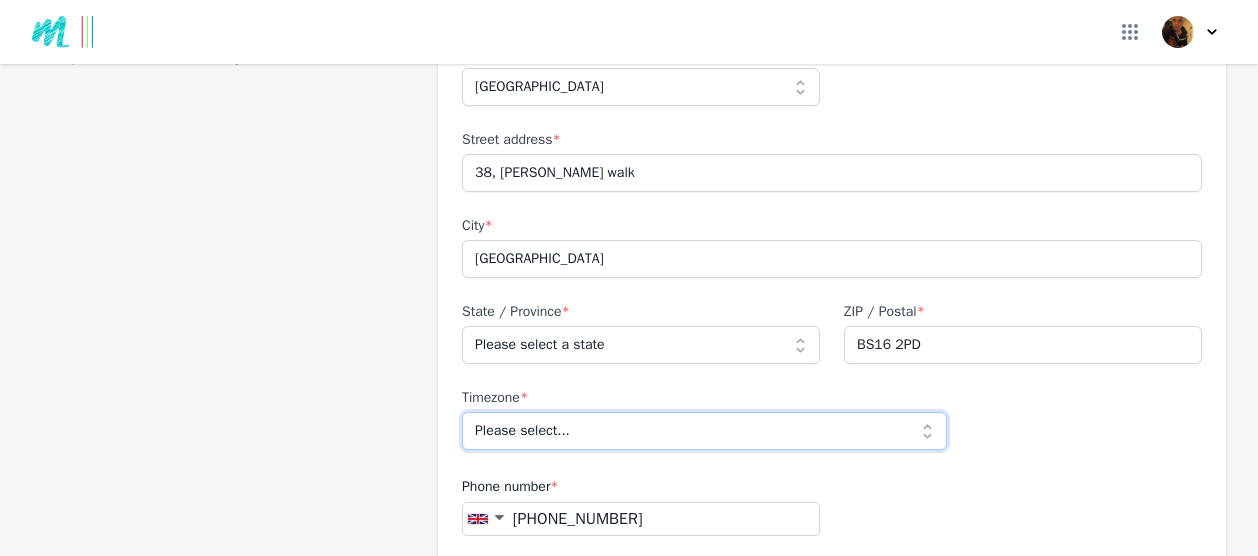 click on "Please select...   [GEOGRAPHIC_DATA]/[GEOGRAPHIC_DATA]" at bounding box center [704, 431] 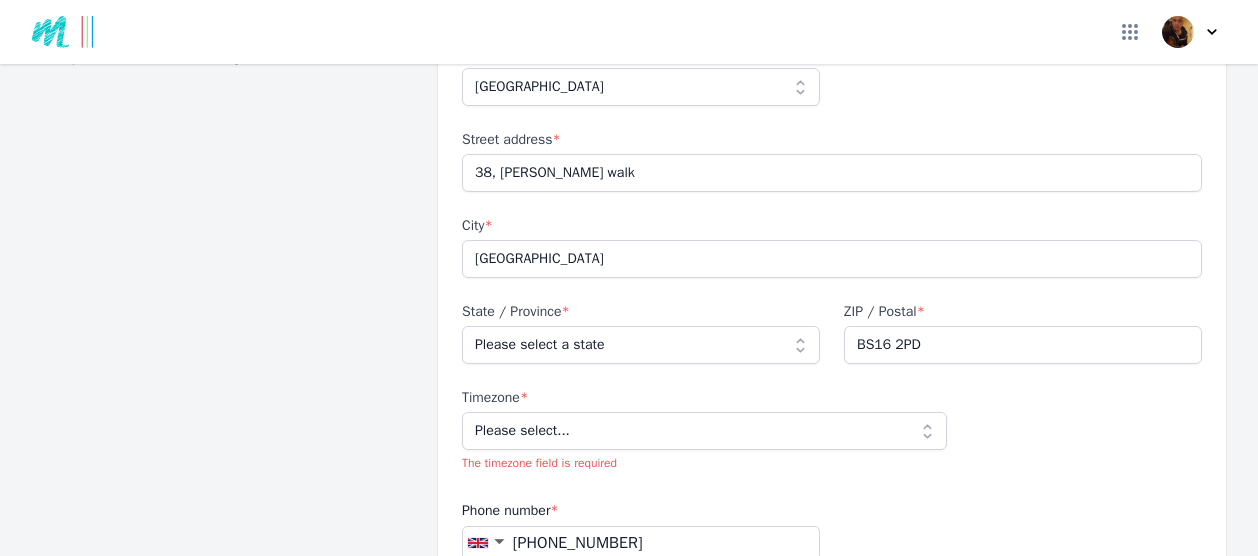 click on "Phone number  *       ▼     [GEOGRAPHIC_DATA]
+1
[GEOGRAPHIC_DATA]
+44
[GEOGRAPHIC_DATA]
+61
[GEOGRAPHIC_DATA] (‫[GEOGRAPHIC_DATA]‬‎)
+93
[GEOGRAPHIC_DATA] ([GEOGRAPHIC_DATA])
+355
[GEOGRAPHIC_DATA] (‫[GEOGRAPHIC_DATA]‬‎)
+213
[US_STATE]
+1684
[GEOGRAPHIC_DATA]
+376
[GEOGRAPHIC_DATA]
+244
[GEOGRAPHIC_DATA]
+1264
[GEOGRAPHIC_DATA]
+1268
[GEOGRAPHIC_DATA]
+54
[GEOGRAPHIC_DATA] ([GEOGRAPHIC_DATA])
+374
[GEOGRAPHIC_DATA]
+297
[GEOGRAPHIC_DATA]
+61
[GEOGRAPHIC_DATA] ([GEOGRAPHIC_DATA])
+43
[GEOGRAPHIC_DATA] ([GEOGRAPHIC_DATA])
+994
[GEOGRAPHIC_DATA]
+1242
[GEOGRAPHIC_DATA] (‫[GEOGRAPHIC_DATA]‬‎)
+973
[GEOGRAPHIC_DATA] ([GEOGRAPHIC_DATA])
+880
[GEOGRAPHIC_DATA]
+1246" at bounding box center [641, 529] 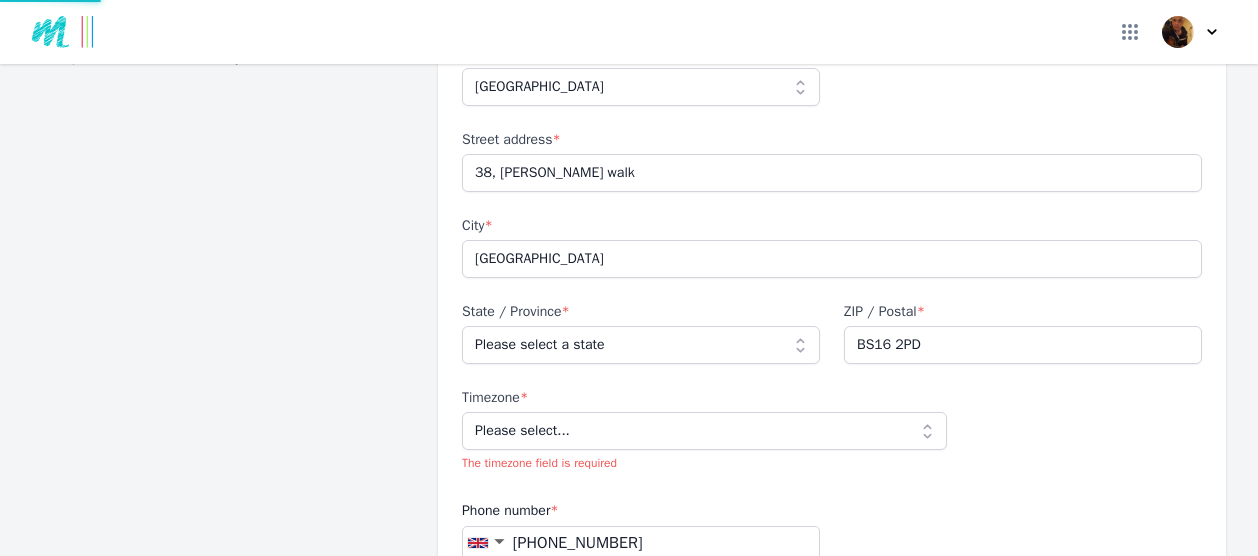 click on "Timezone  *   Please select...   [GEOGRAPHIC_DATA]/[GEOGRAPHIC_DATA]   The timezone field is required" at bounding box center (704, 431) 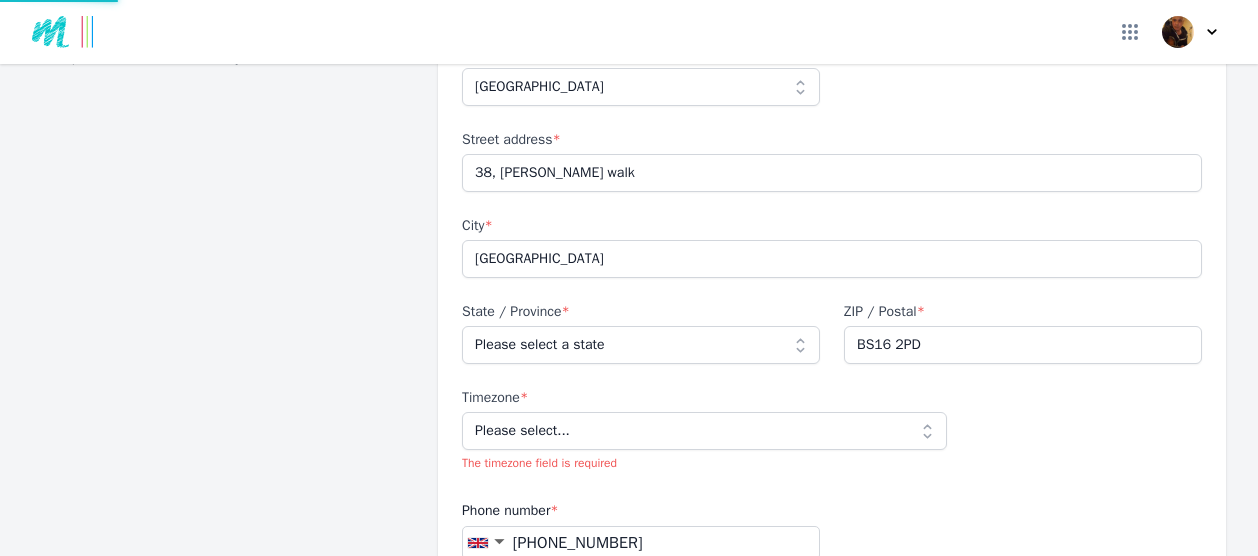 click on "Timezone  *   Please select...   [GEOGRAPHIC_DATA]/[GEOGRAPHIC_DATA]   The timezone field is required" at bounding box center [704, 431] 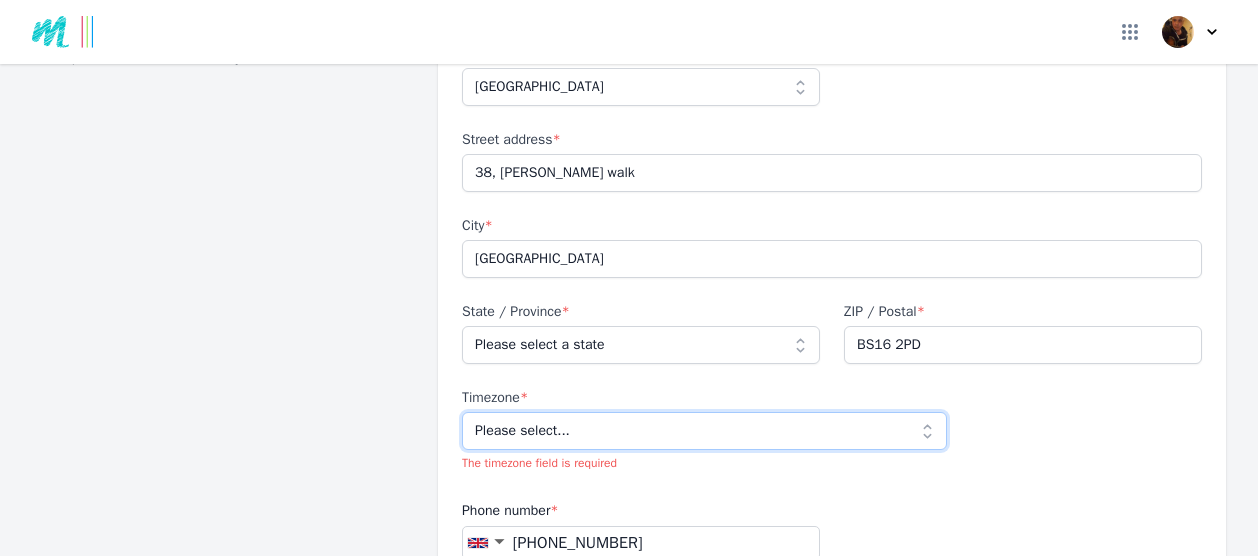 click on "Please select...   [GEOGRAPHIC_DATA]/[GEOGRAPHIC_DATA]" at bounding box center [704, 431] 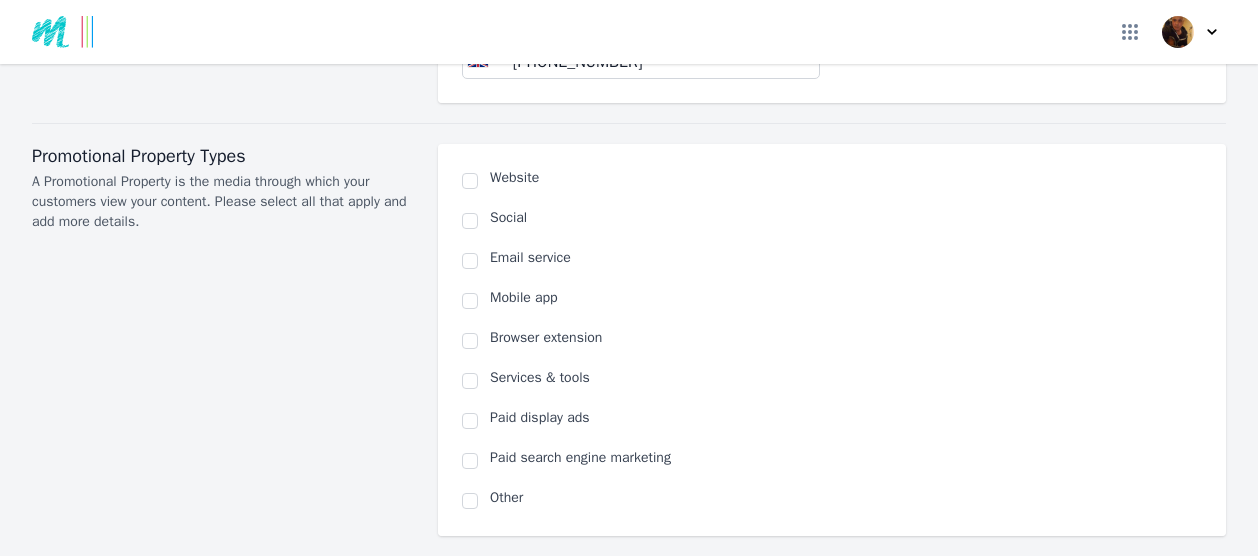 scroll, scrollTop: 1663, scrollLeft: 0, axis: vertical 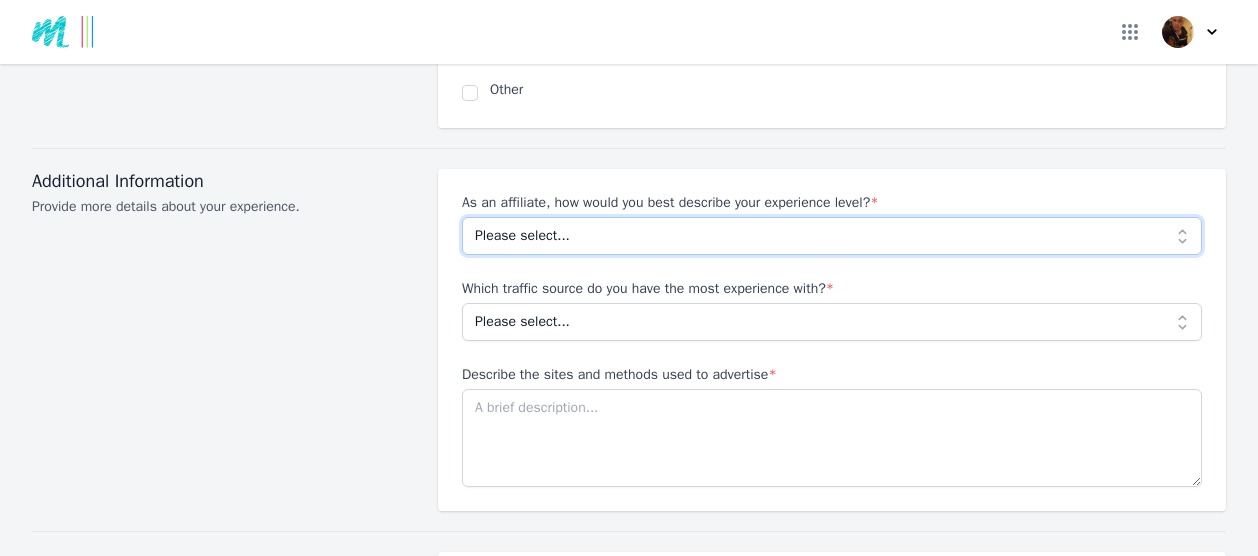 click on "Please select...   Beginner   Intermediate   Expert" at bounding box center [832, 236] 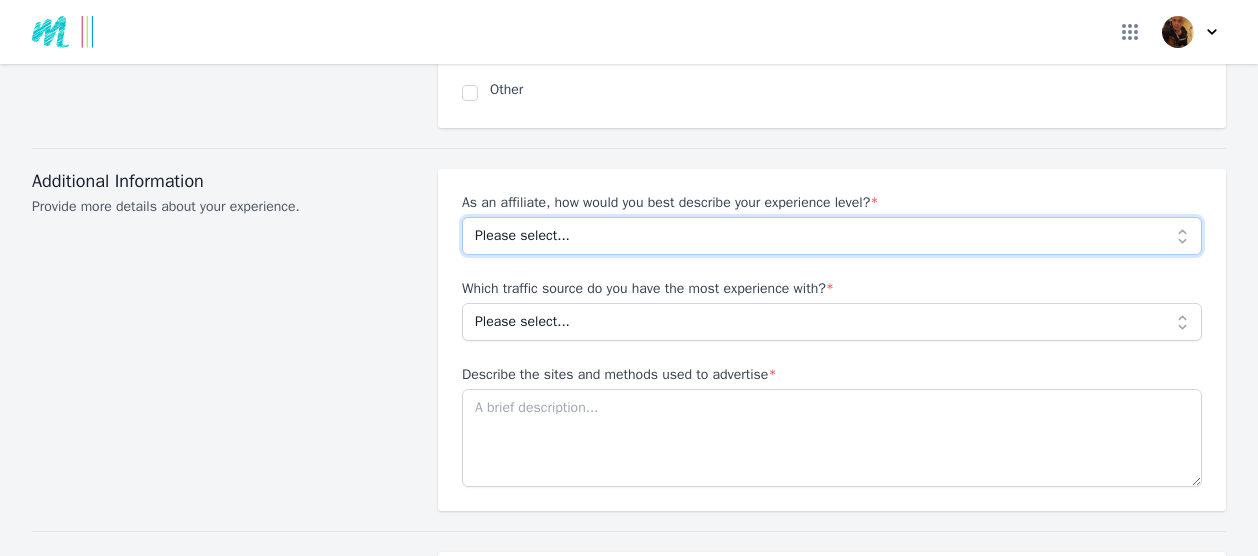 select on "Beginner" 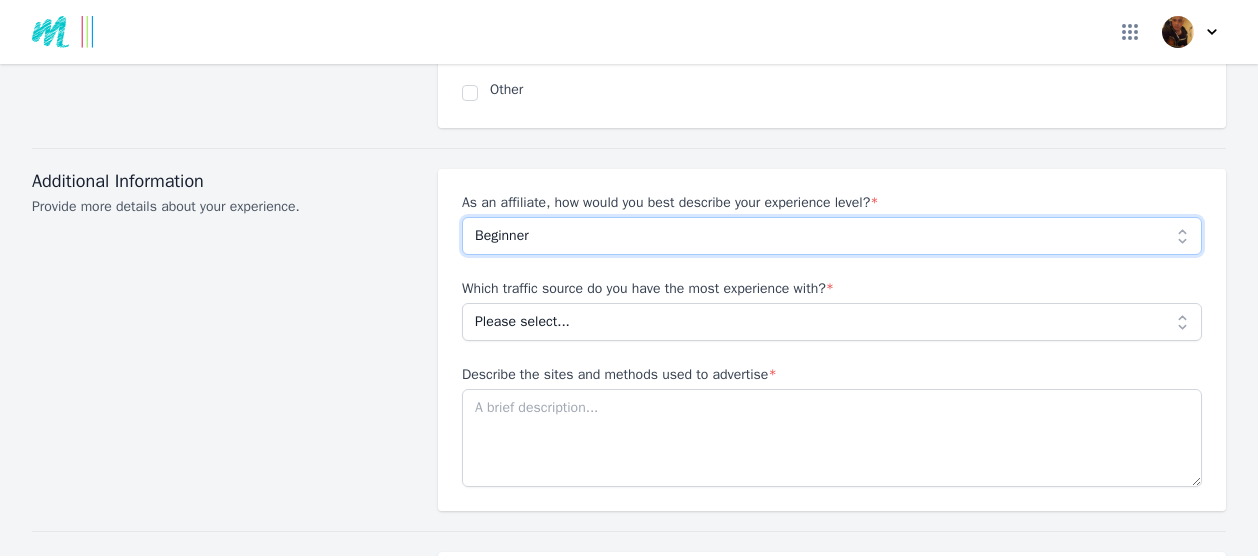 click on "Please select...   Beginner   Intermediate   Expert" at bounding box center (832, 236) 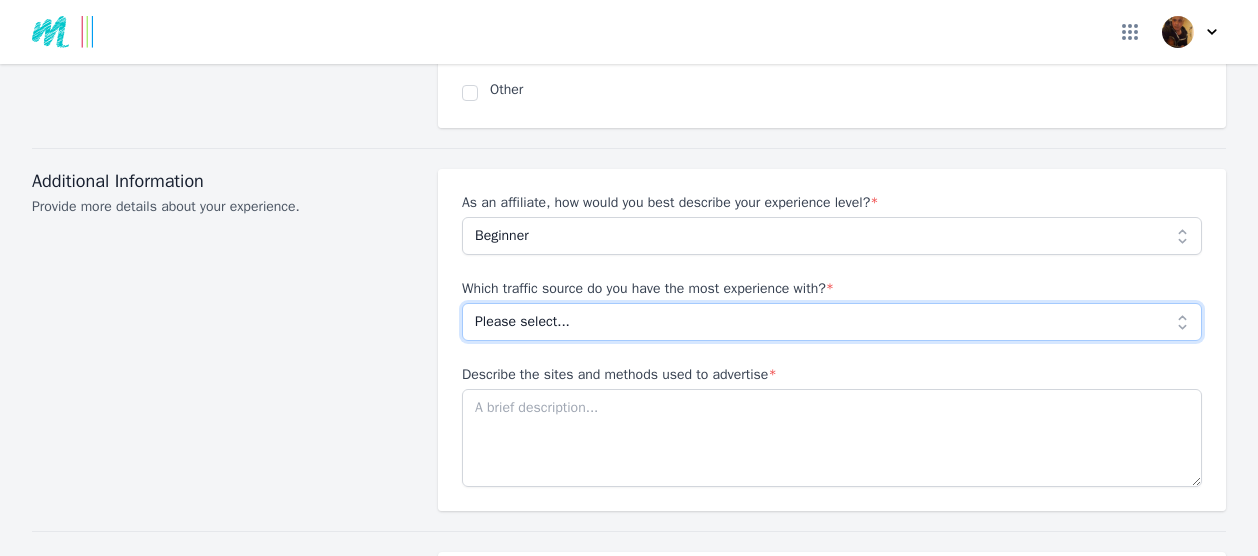 click on "Please select...   No experience   Social media   Pay per click   Media buying   Organic search   Email   Other" at bounding box center (832, 322) 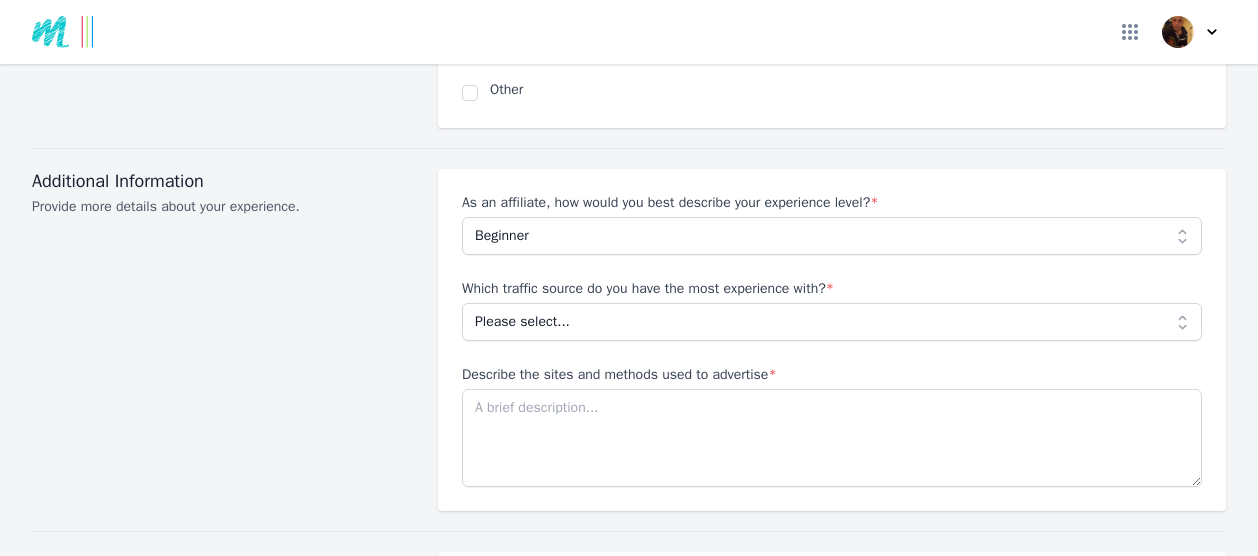 scroll, scrollTop: 1782, scrollLeft: 0, axis: vertical 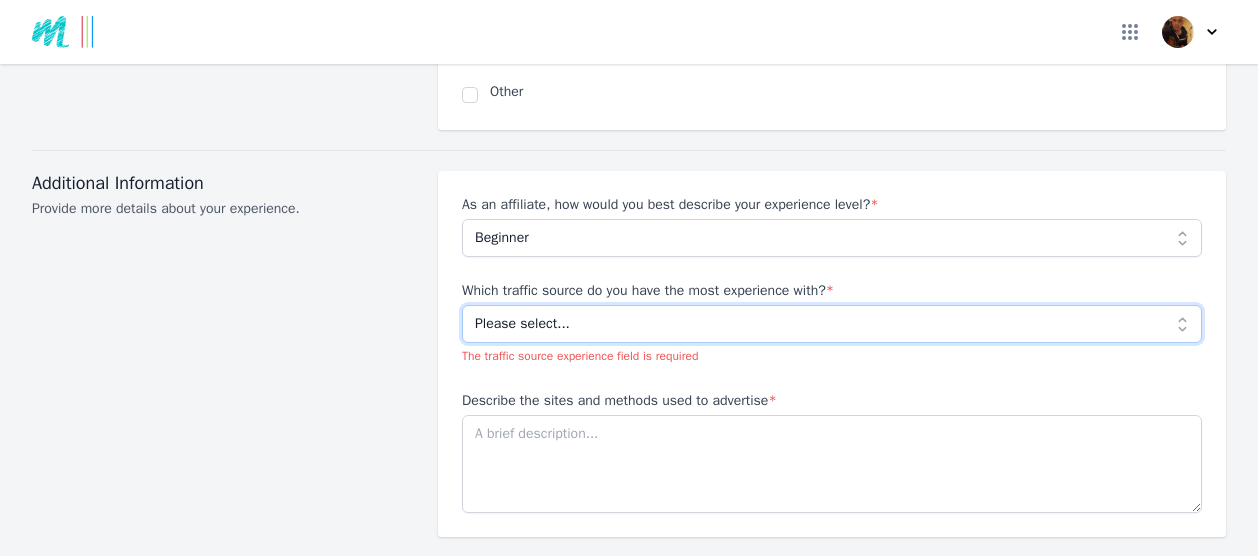 click on "Please select...   No experience   Social media   Pay per click   Media buying   Organic search   Email   Other" at bounding box center [832, 324] 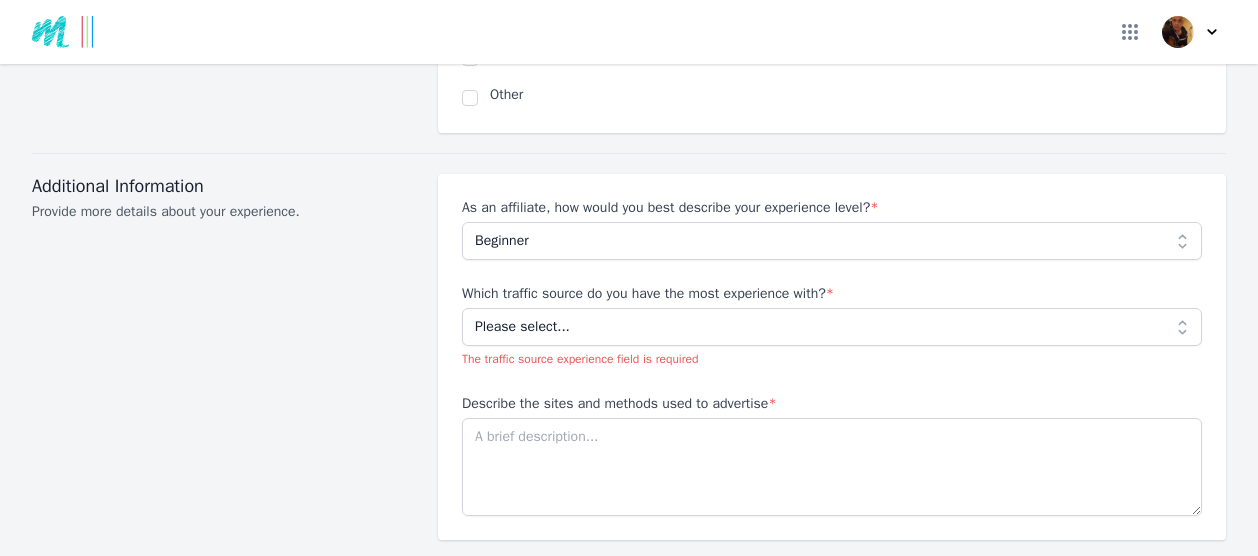 scroll, scrollTop: 1796, scrollLeft: 0, axis: vertical 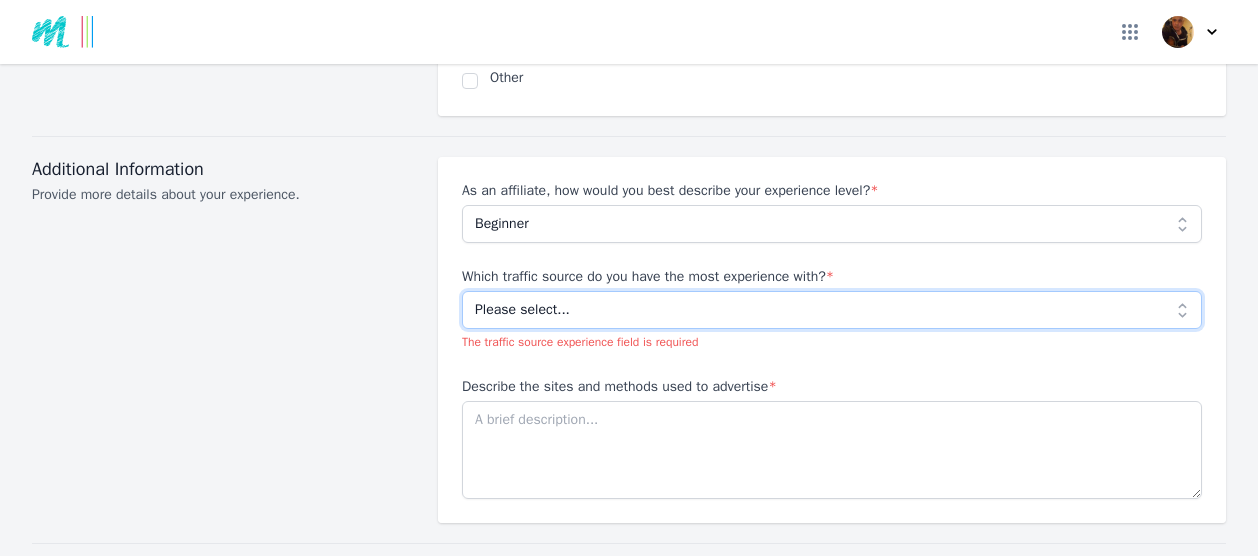 click on "Please select...   No experience   Social media   Pay per click   Media buying   Organic search   Email   Other" at bounding box center [832, 310] 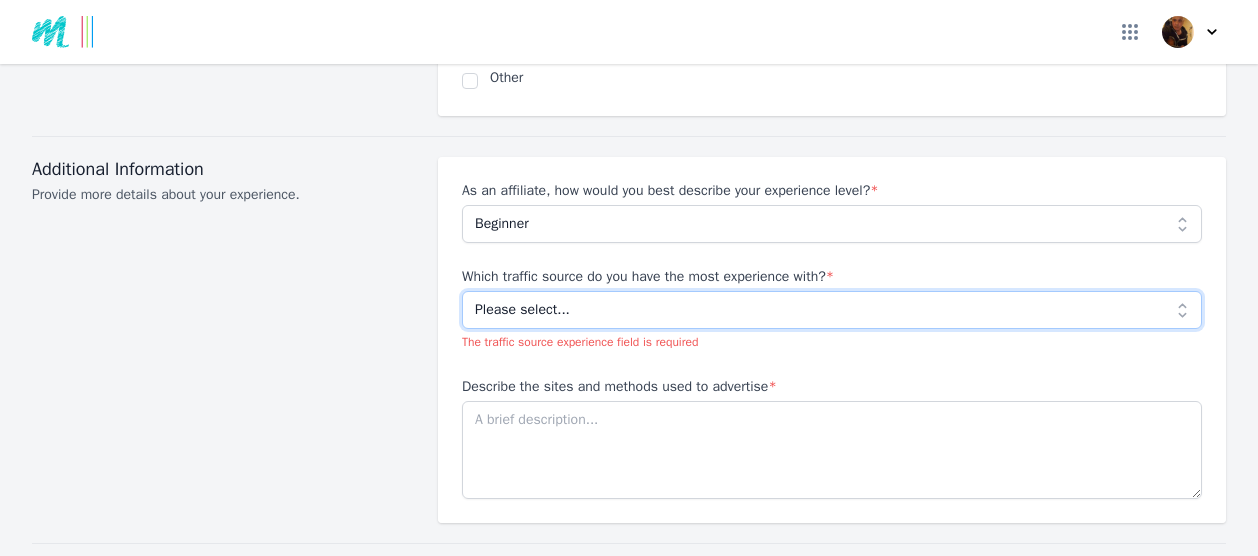 select on "Social media" 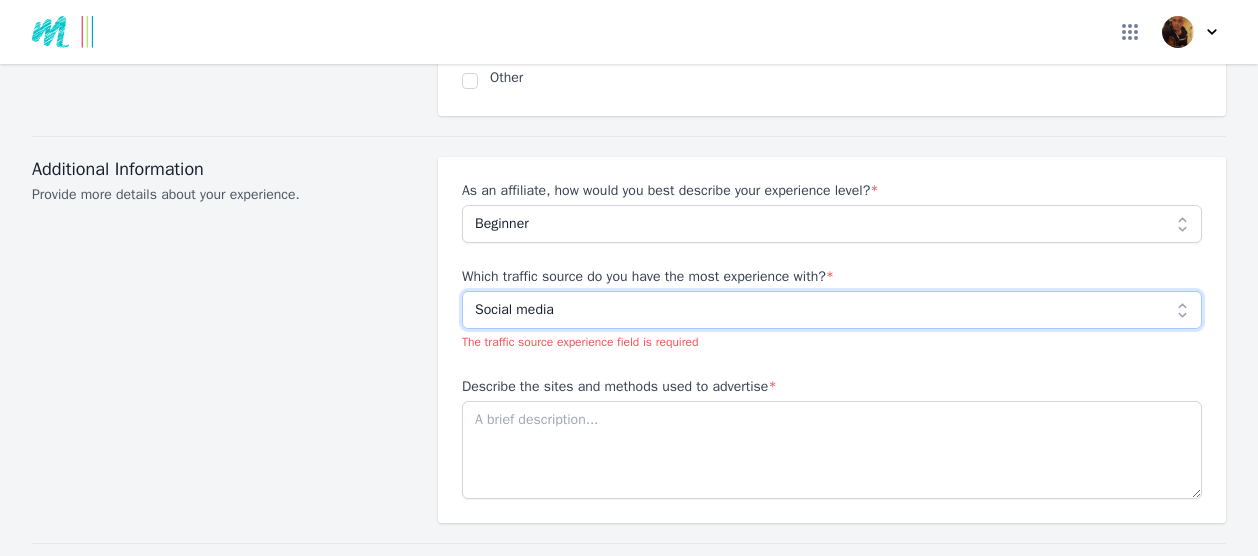 click on "Please select...   No experience   Social media   Pay per click   Media buying   Organic search   Email   Other" at bounding box center (832, 310) 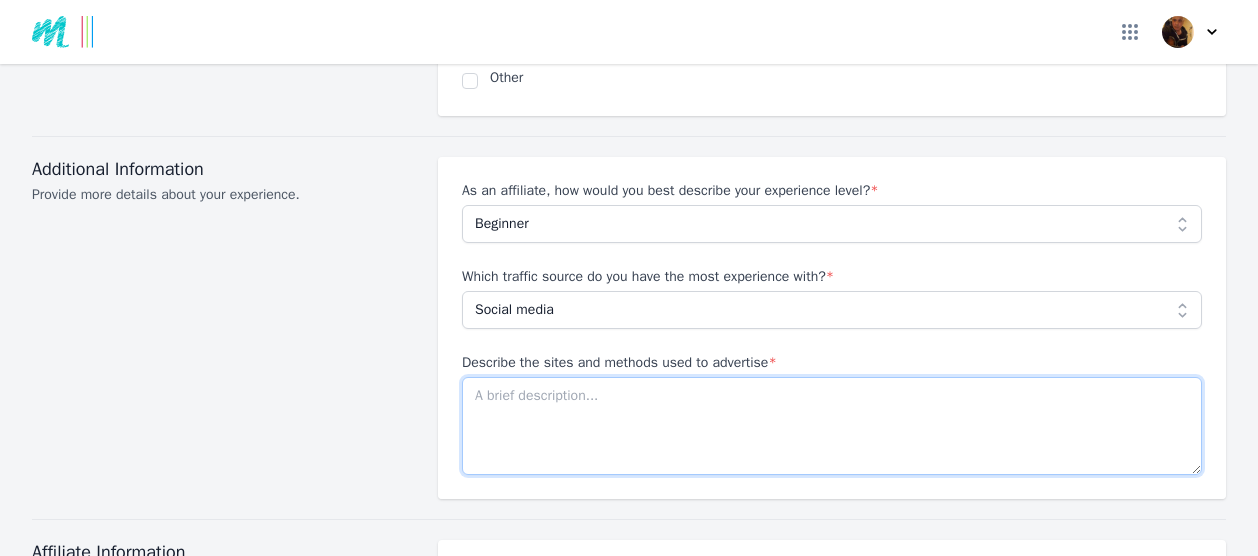 click on "Describe the sites and methods used to advertise  *" at bounding box center [832, 426] 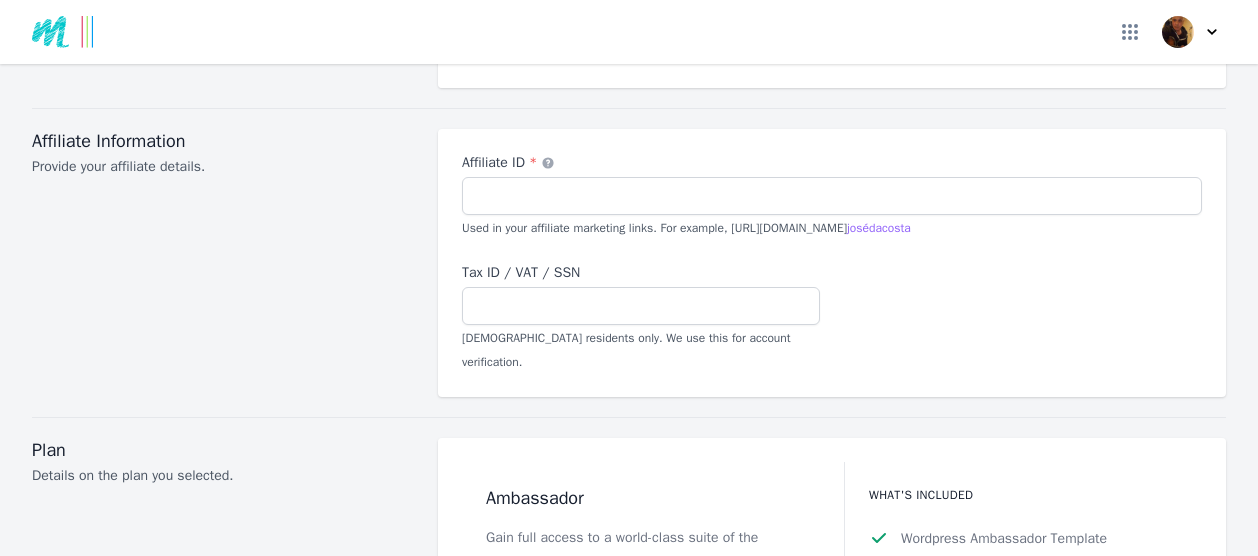 scroll, scrollTop: 2236, scrollLeft: 0, axis: vertical 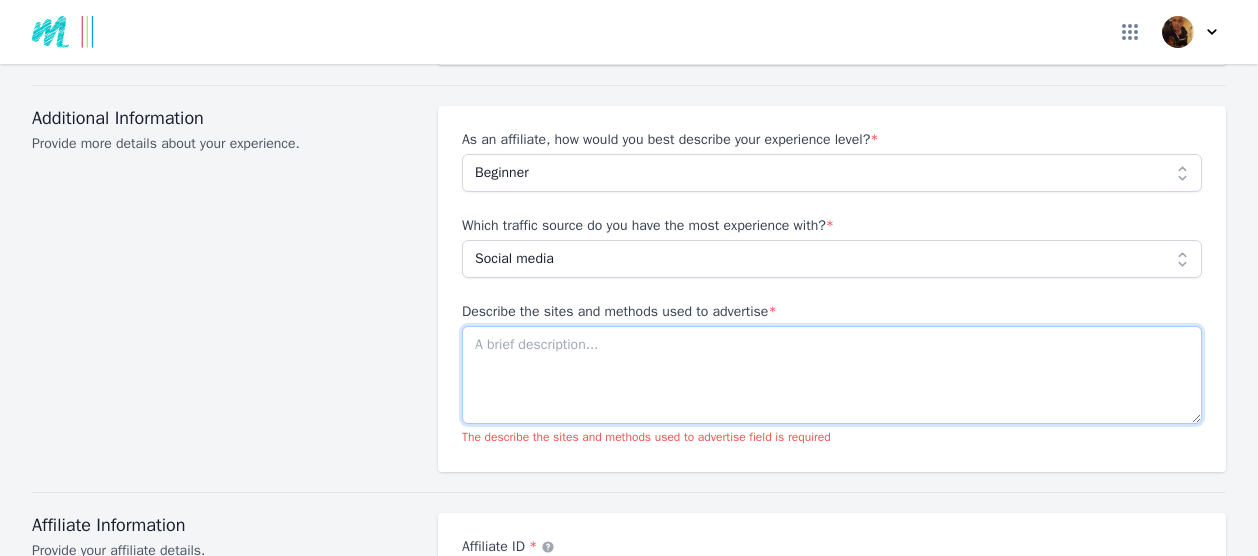 click on "Describe the sites and methods used to advertise  *" at bounding box center (832, 375) 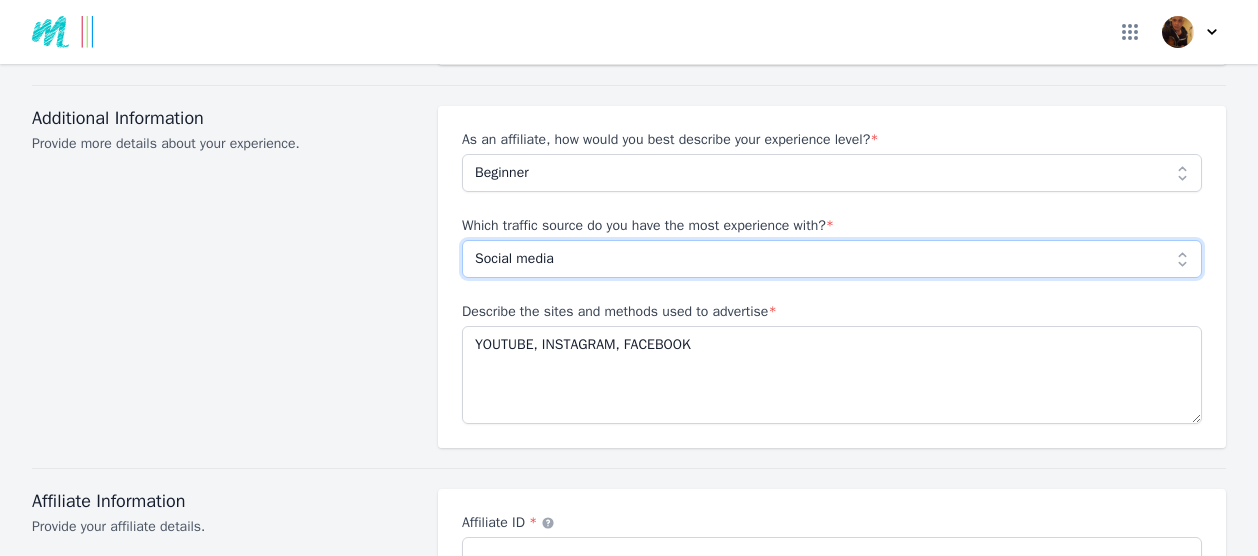 click on "Please select...   No experience   Social media   Pay per click   Media buying   Organic search   Email   Other" at bounding box center (832, 259) 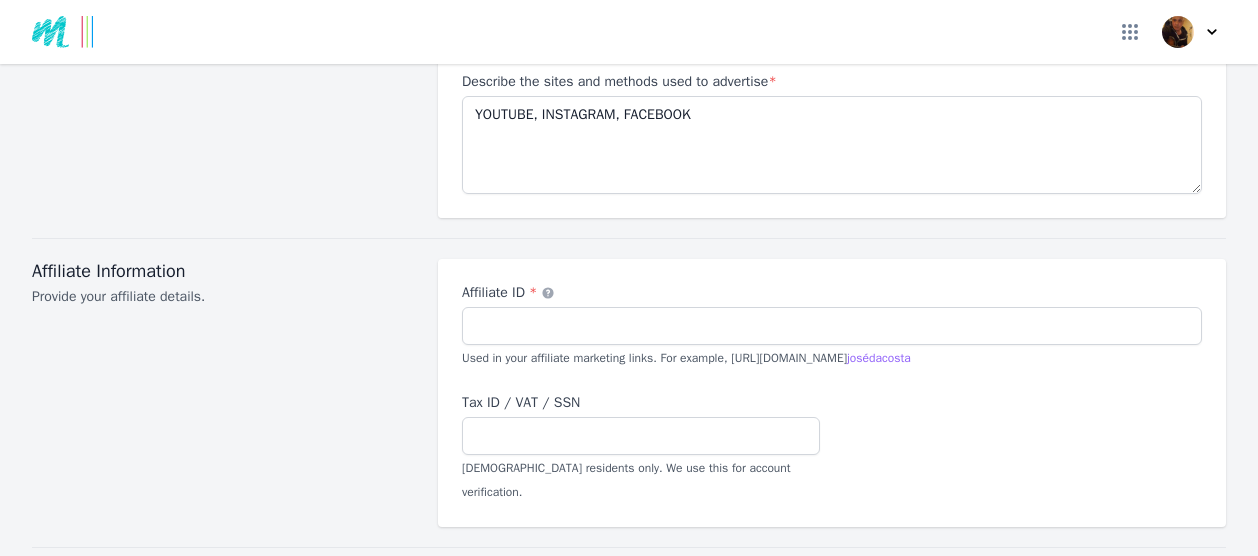 scroll, scrollTop: 2034, scrollLeft: 0, axis: vertical 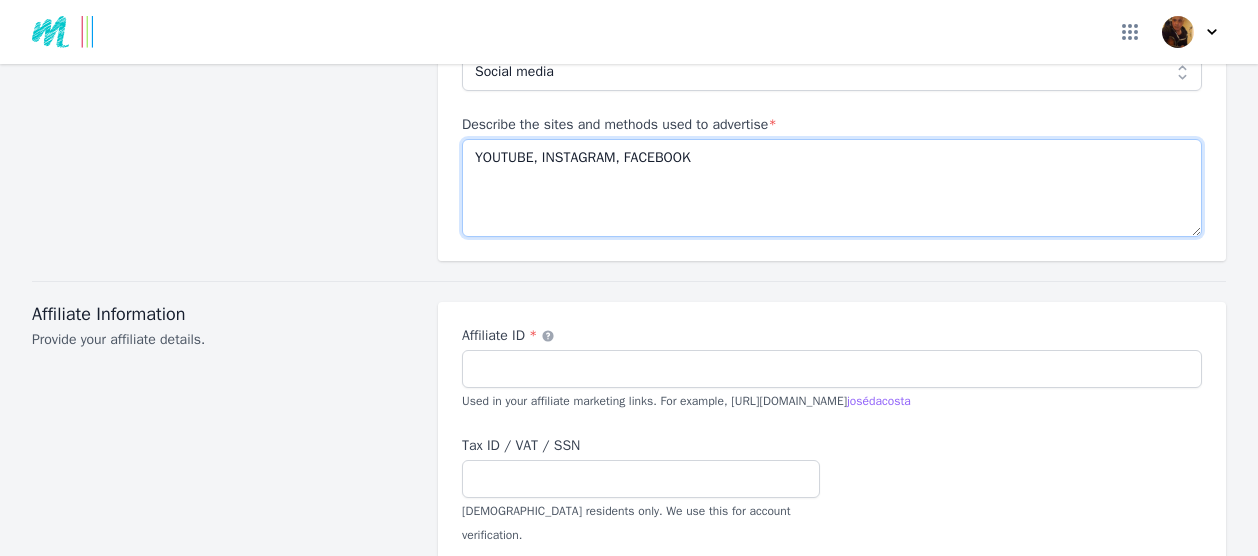 click on "YOUTUBE, INSTAGRAM, FACEBOOK" at bounding box center (832, 188) 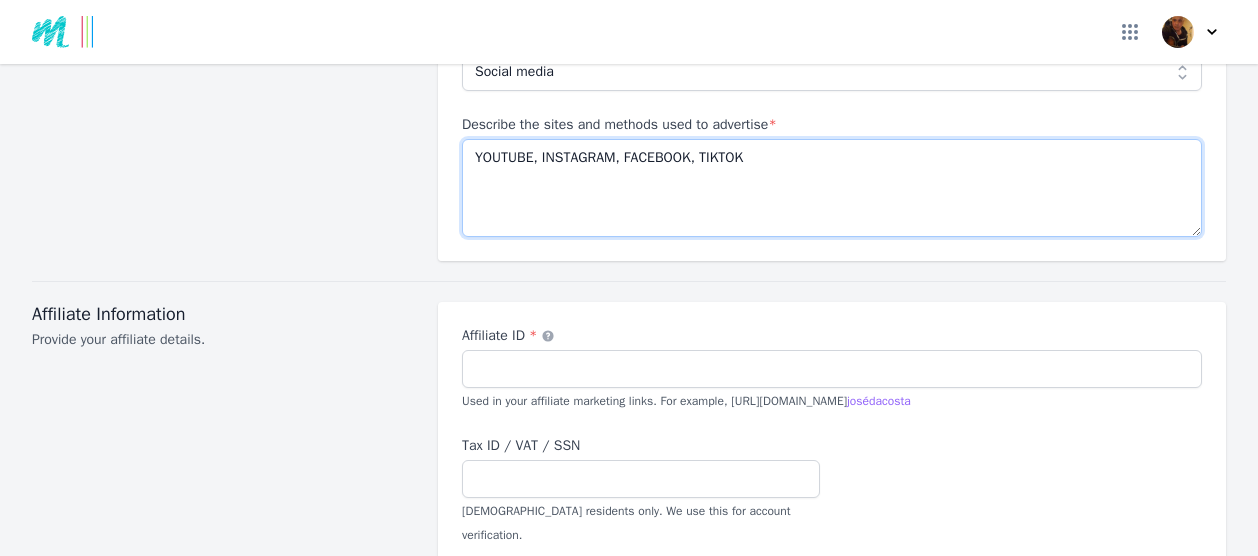 click on "YOUTUBE, INSTAGRAM, FACEBOOK, TIKTOK" at bounding box center [832, 188] 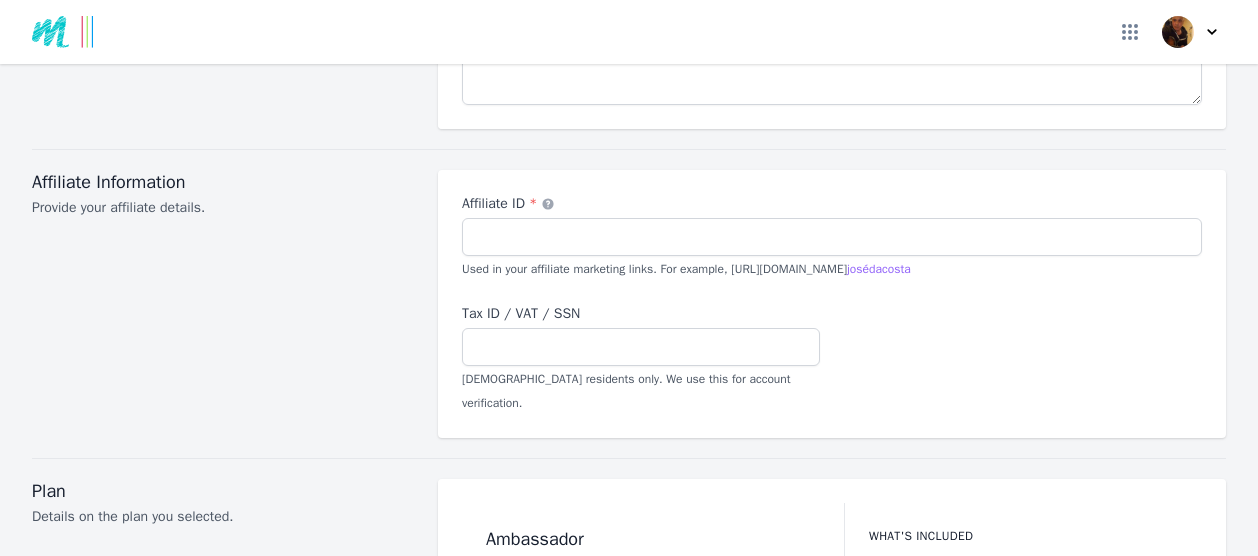 scroll, scrollTop: 2188, scrollLeft: 0, axis: vertical 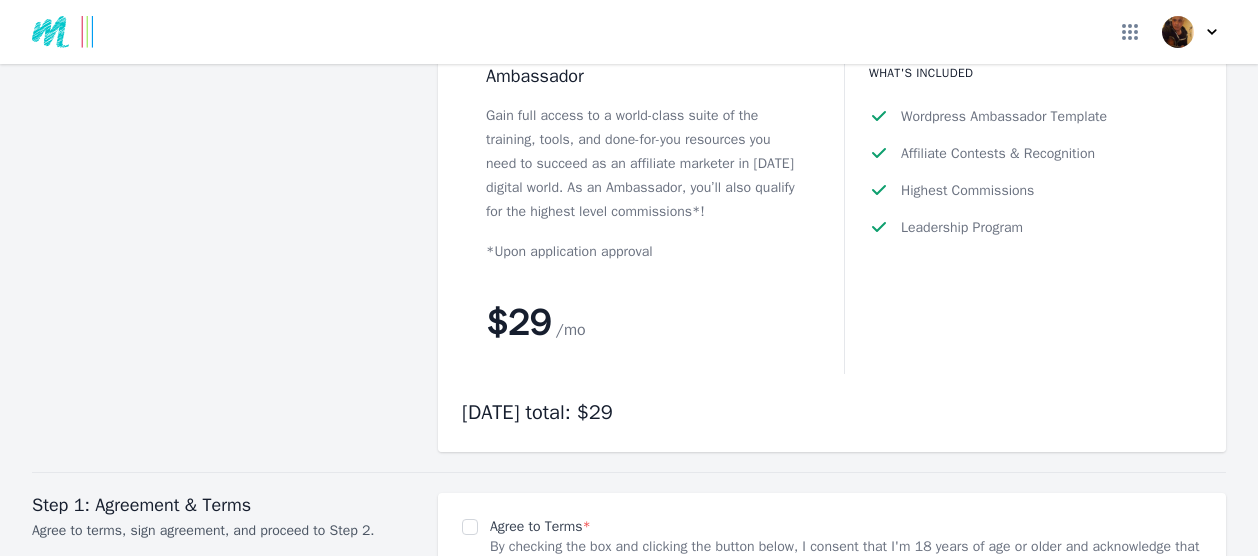 drag, startPoint x: 1241, startPoint y: 433, endPoint x: 1248, endPoint y: 423, distance: 12.206555 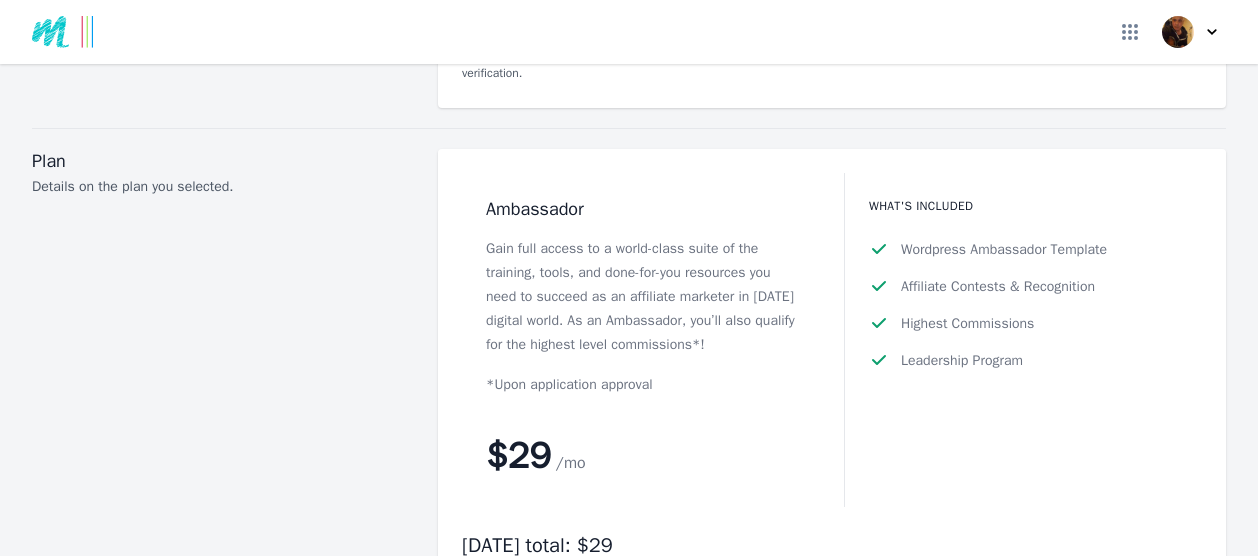 scroll, scrollTop: 2502, scrollLeft: 0, axis: vertical 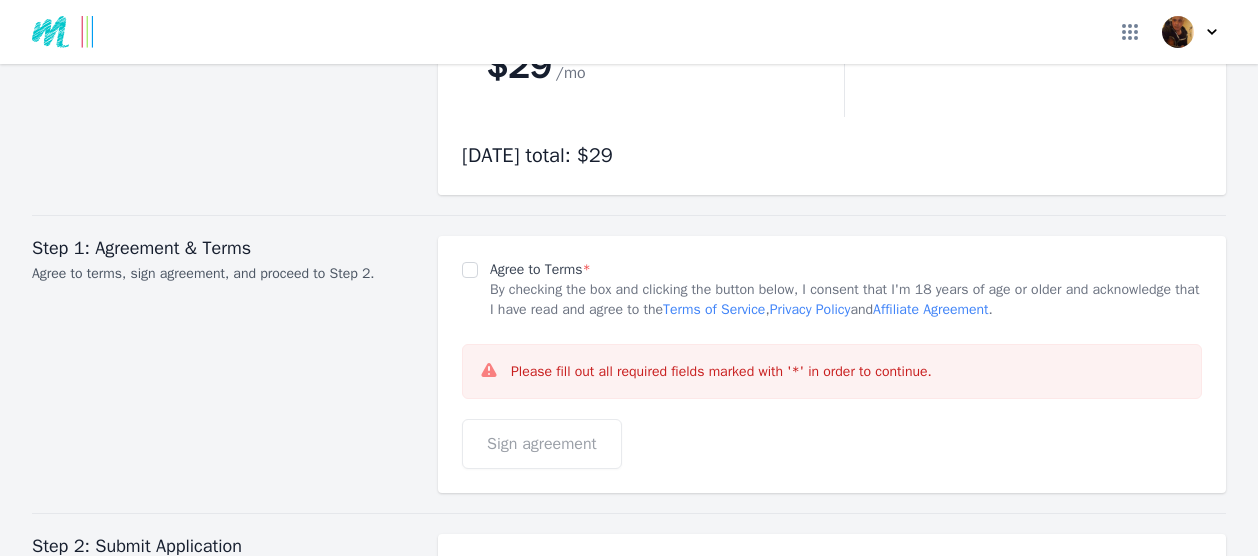 click on "Sign agreement" at bounding box center [832, 444] 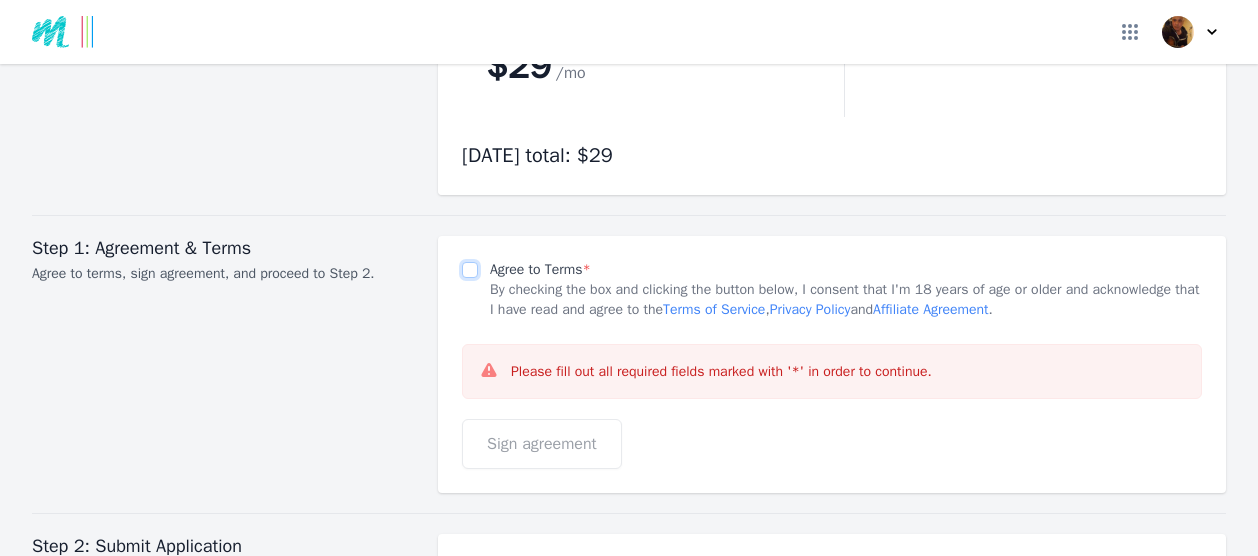 click on "Agree to Terms  *" at bounding box center [470, 270] 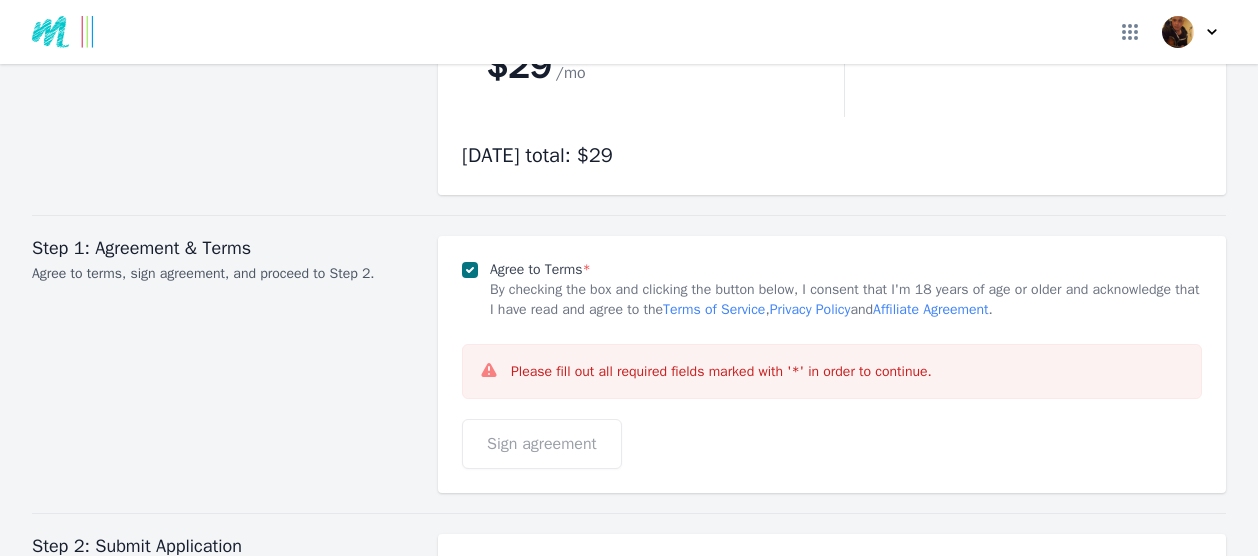click on "Sign agreement" at bounding box center (832, 444) 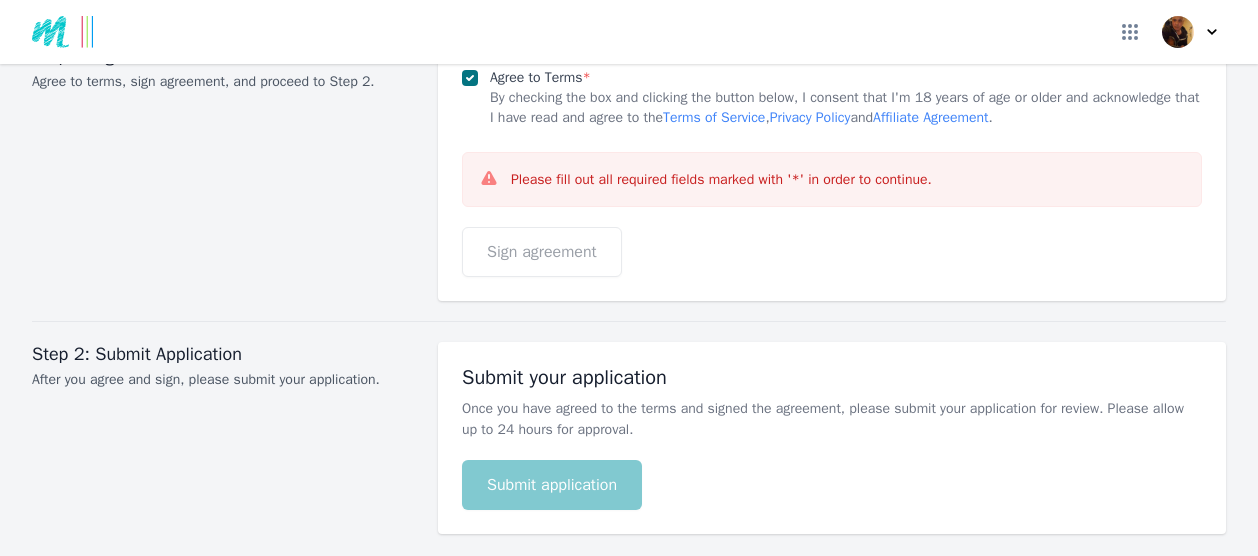 scroll, scrollTop: 3122, scrollLeft: 0, axis: vertical 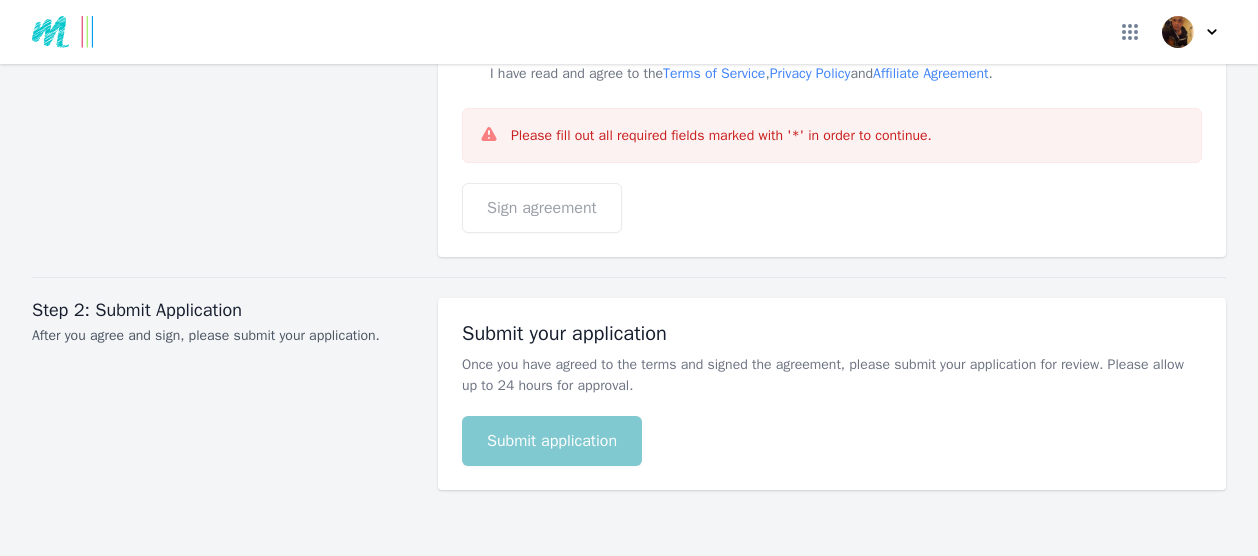 click on "Sign agreement" at bounding box center (832, 208) 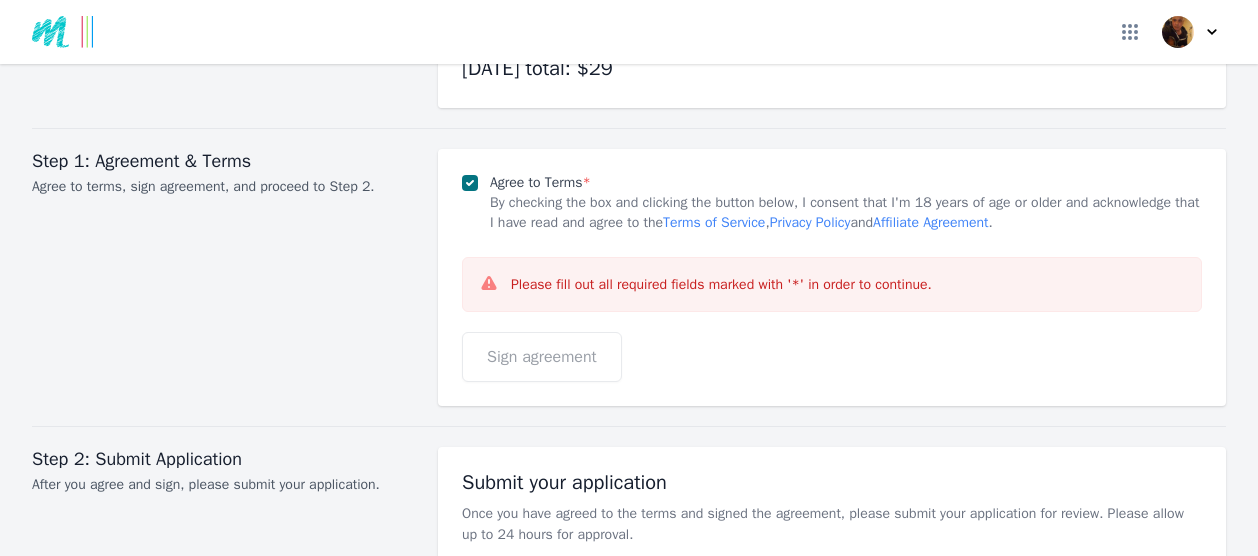 scroll, scrollTop: 2984, scrollLeft: 0, axis: vertical 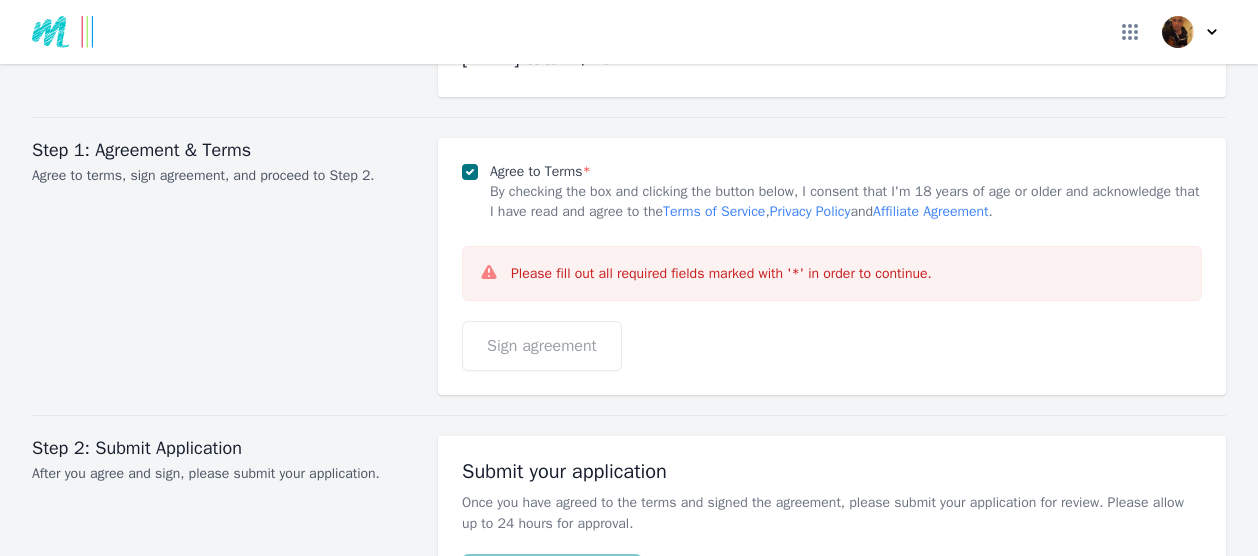 click on "Sign agreement" at bounding box center (832, 346) 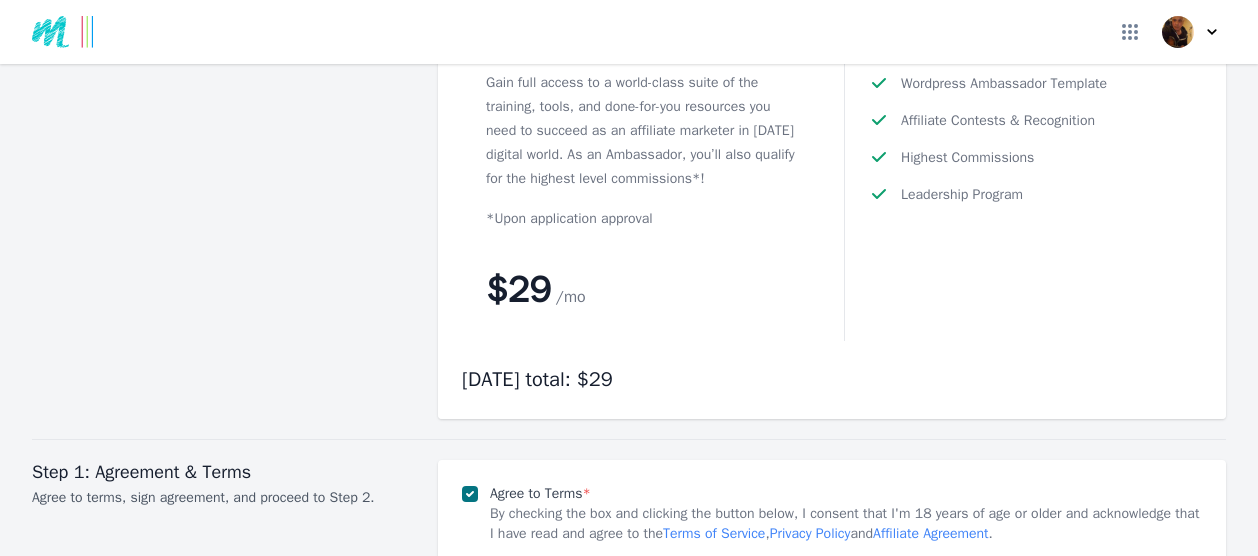 scroll, scrollTop: 2554, scrollLeft: 0, axis: vertical 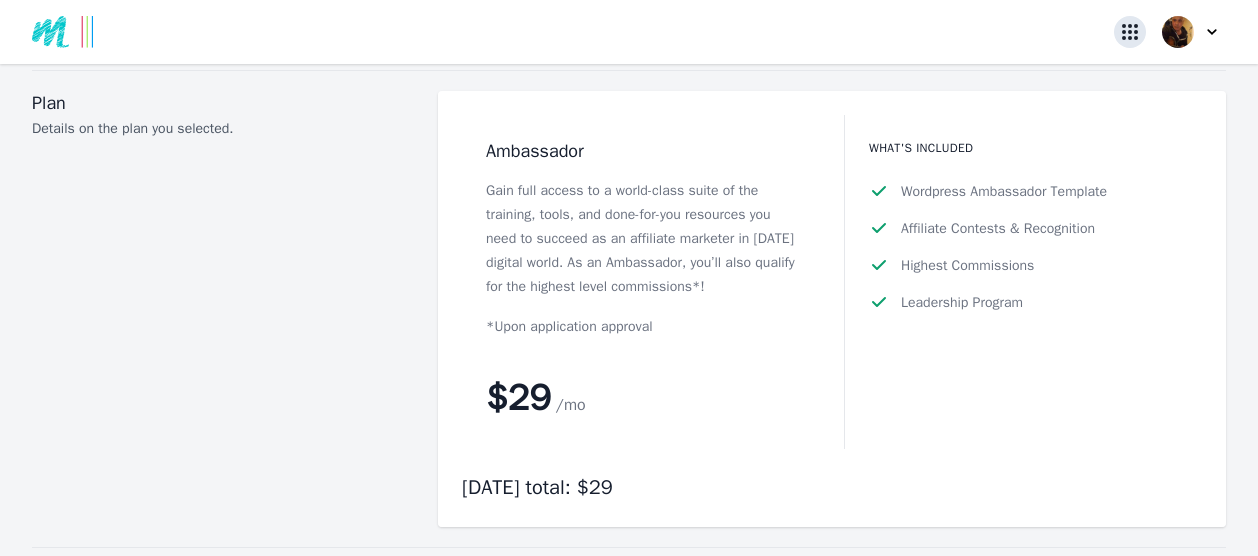 click at bounding box center [1130, 32] 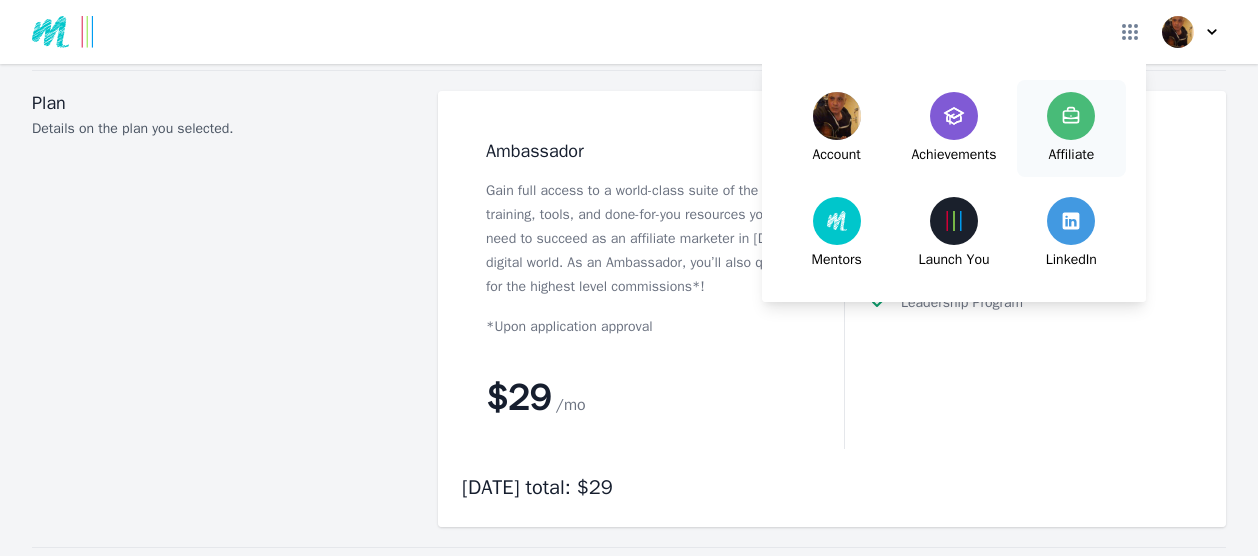 click 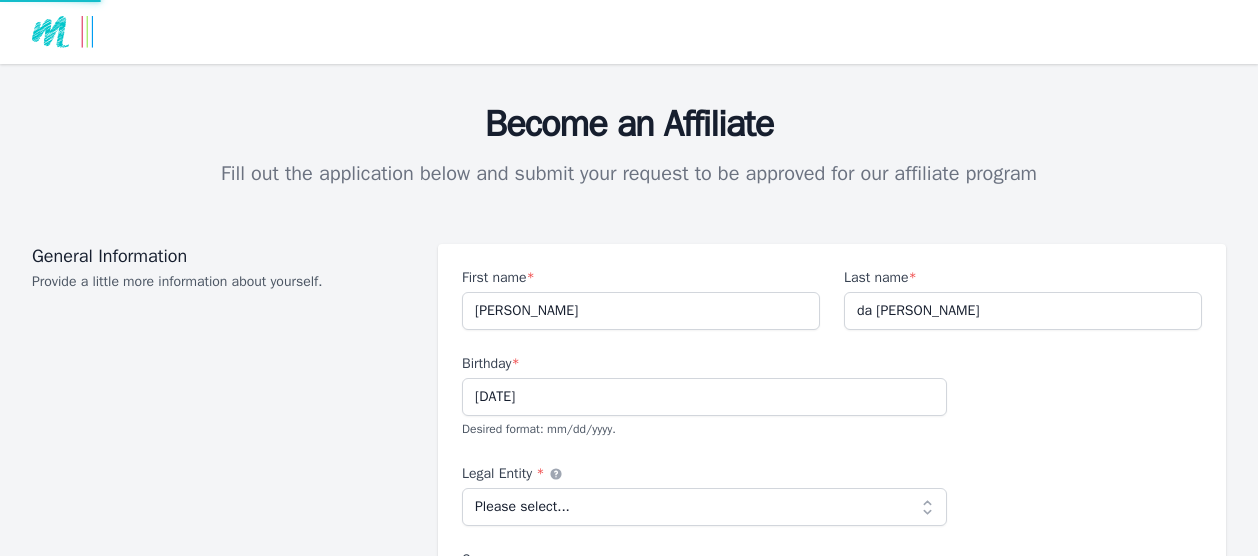 scroll, scrollTop: 0, scrollLeft: 0, axis: both 